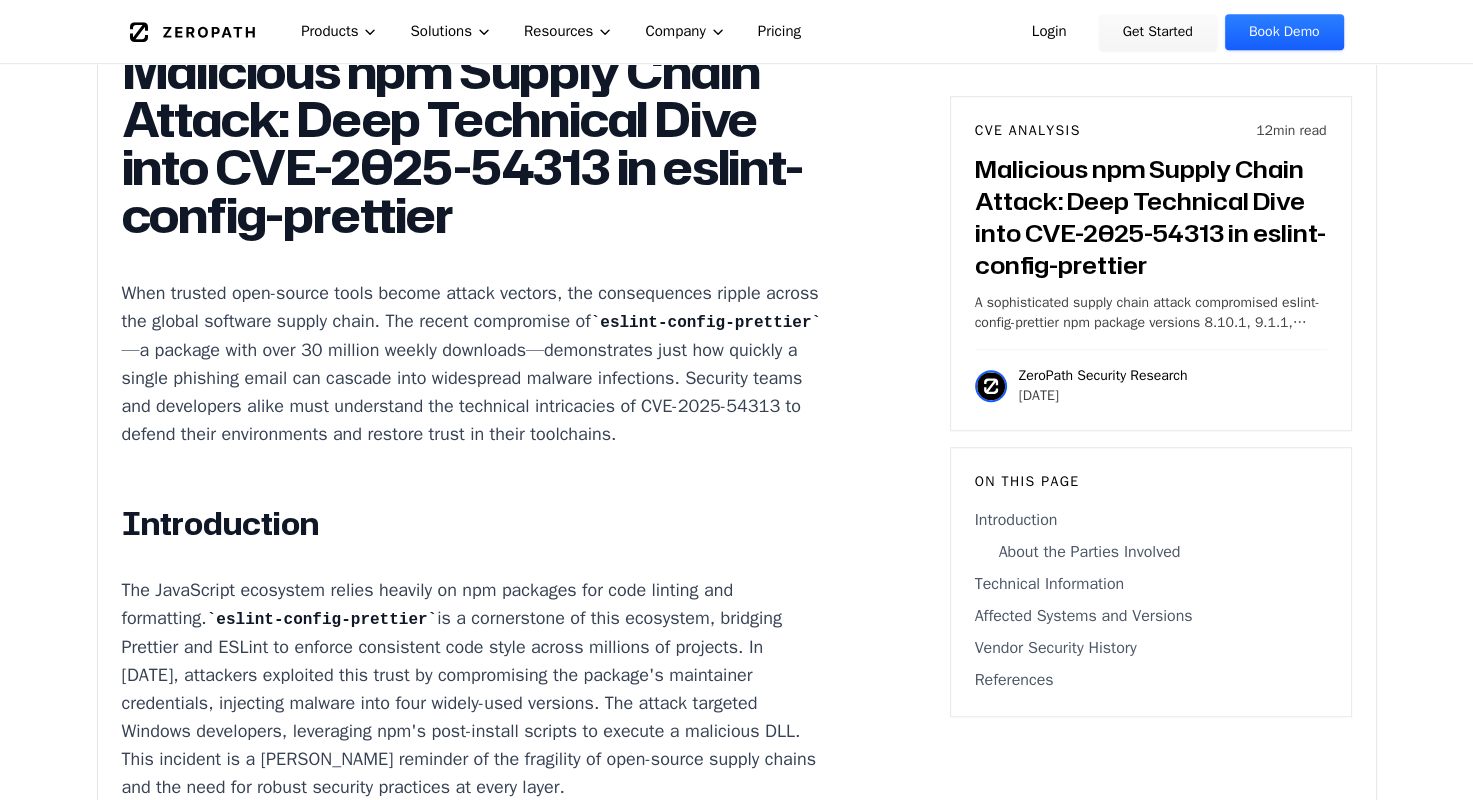 scroll, scrollTop: 1400, scrollLeft: 0, axis: vertical 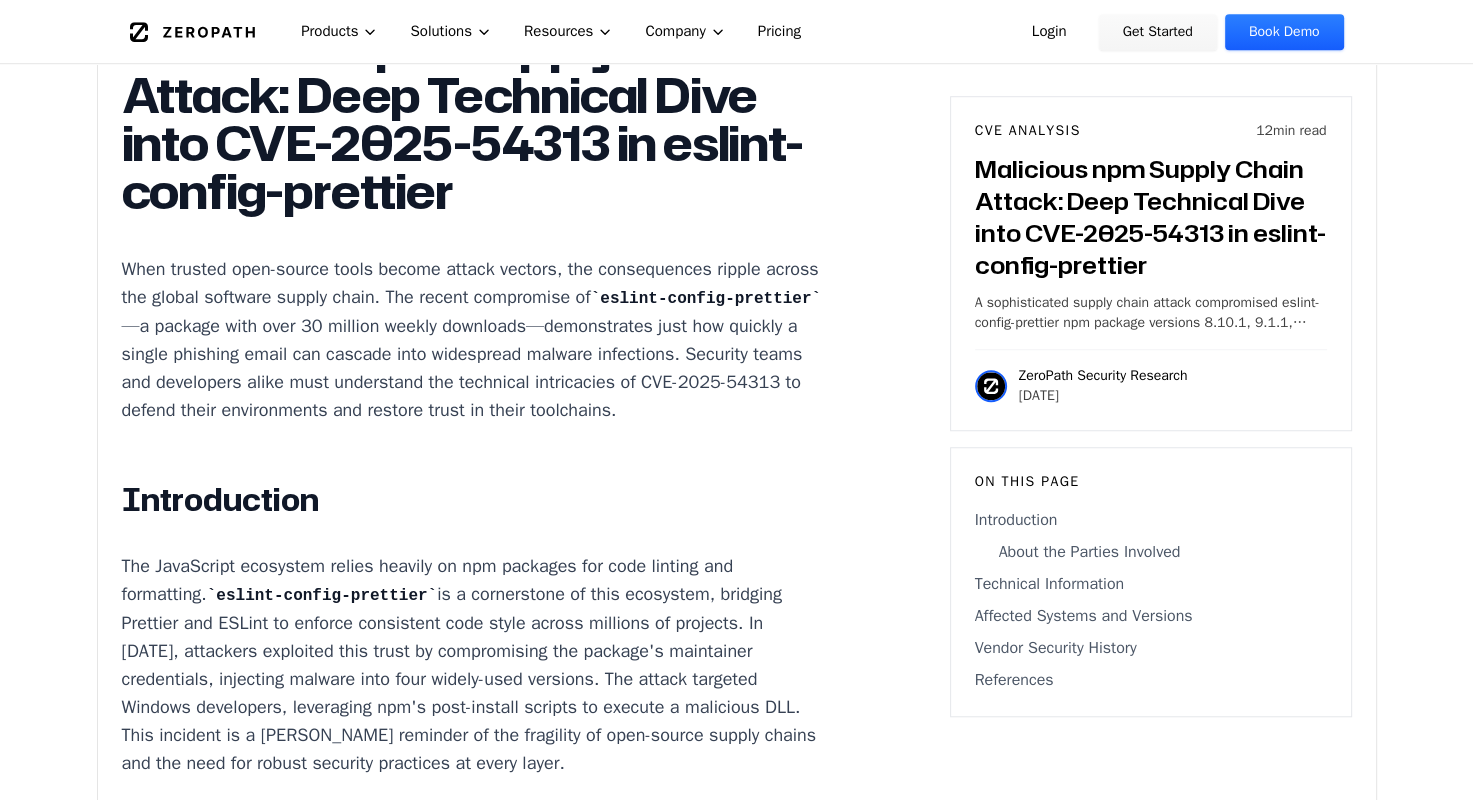 click on "When trusted open-source tools become attack vectors, the consequences ripple across the global software supply chain. The recent compromise of  eslint-config-prettier —a package with over 30 million weekly downloads—demonstrates just how quickly a single phishing email can cascade into widespread malware infections. Security teams and developers alike must understand the technical intricacies of CVE-2025-54313 to defend their environments and restore trust in their toolchains." at bounding box center [473, 339] 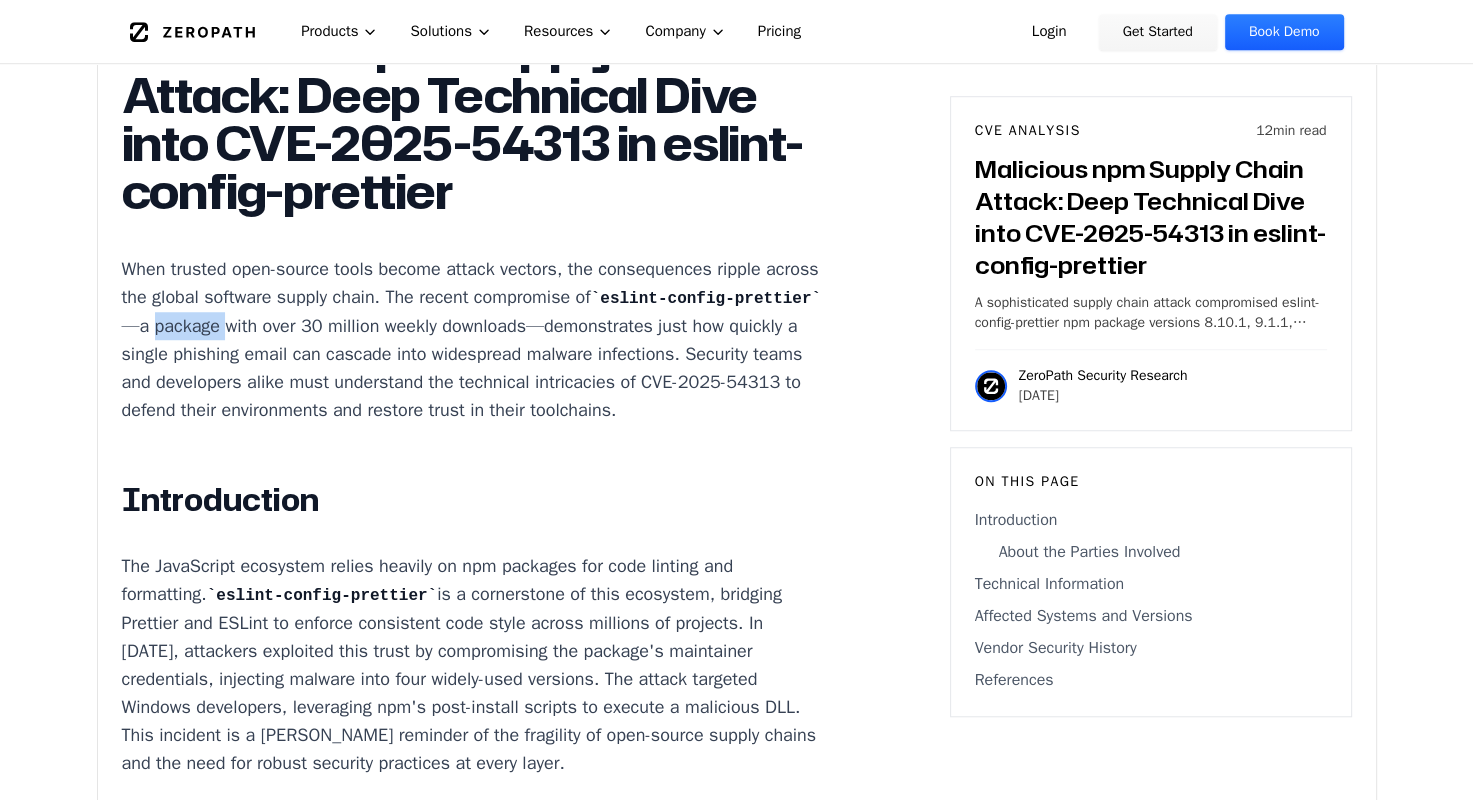 click on "When trusted open-source tools become attack vectors, the consequences ripple across the global software supply chain. The recent compromise of  eslint-config-prettier —a package with over 30 million weekly downloads—demonstrates just how quickly a single phishing email can cascade into widespread malware infections. Security teams and developers alike must understand the technical intricacies of CVE-2025-54313 to defend their environments and restore trust in their toolchains." at bounding box center [473, 339] 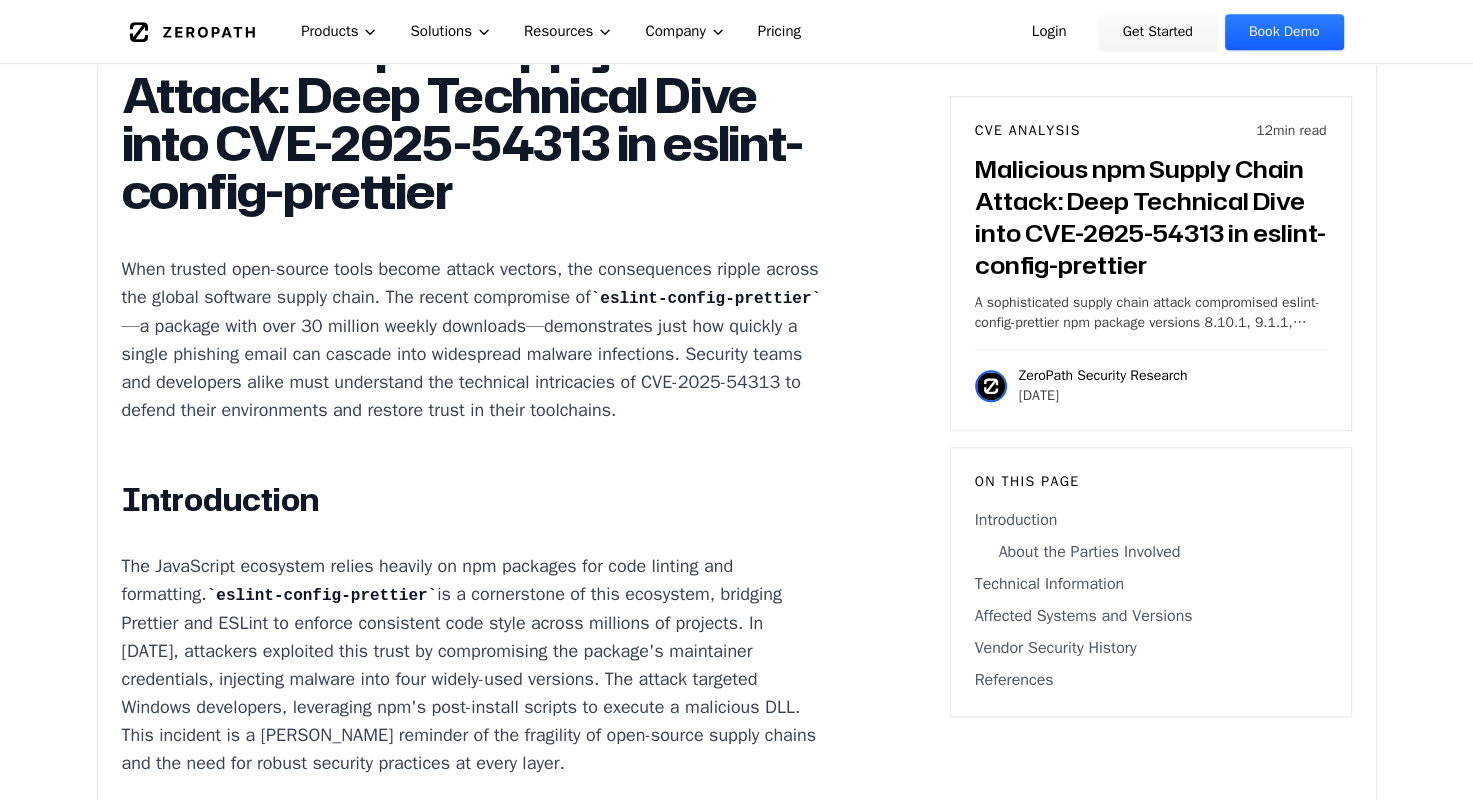 drag, startPoint x: 383, startPoint y: 377, endPoint x: 559, endPoint y: 367, distance: 176.28386 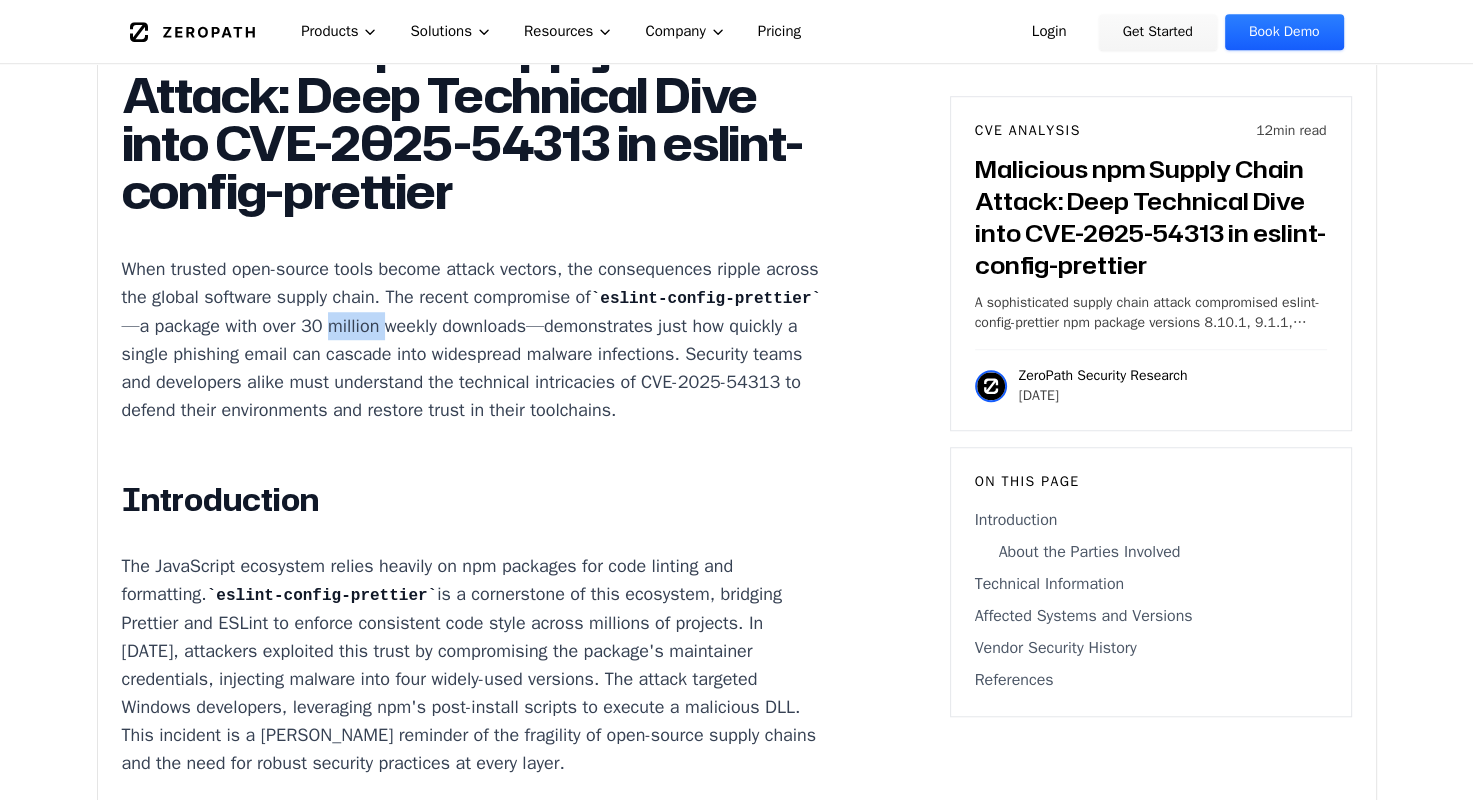 click on "When trusted open-source tools become attack vectors, the consequences ripple across the global software supply chain. The recent compromise of  eslint-config-prettier —a package with over 30 million weekly downloads—demonstrates just how quickly a single phishing email can cascade into widespread malware infections. Security teams and developers alike must understand the technical intricacies of CVE-2025-54313 to defend their environments and restore trust in their toolchains." at bounding box center (473, 339) 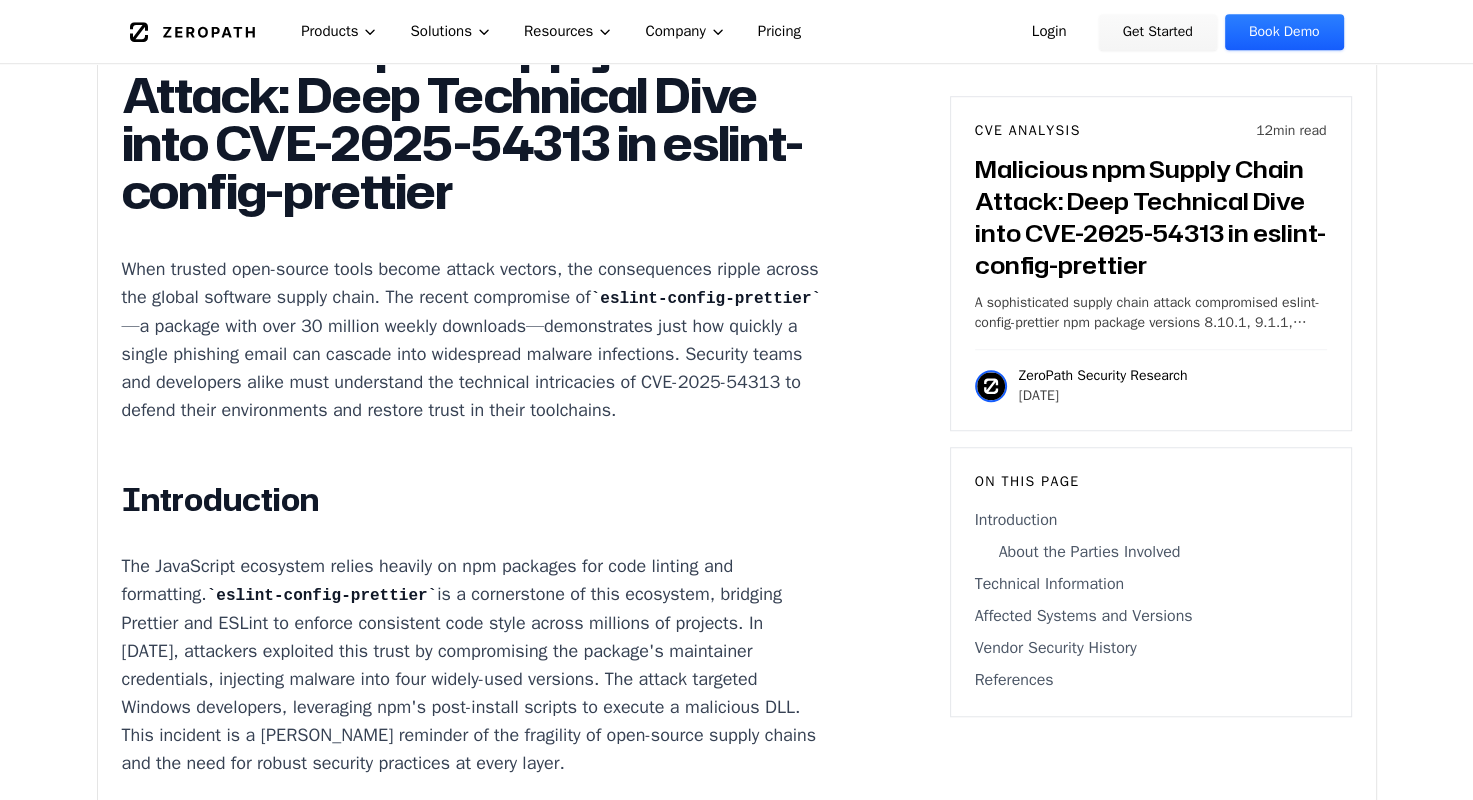 drag, startPoint x: 559, startPoint y: 367, endPoint x: 524, endPoint y: 444, distance: 84.58132 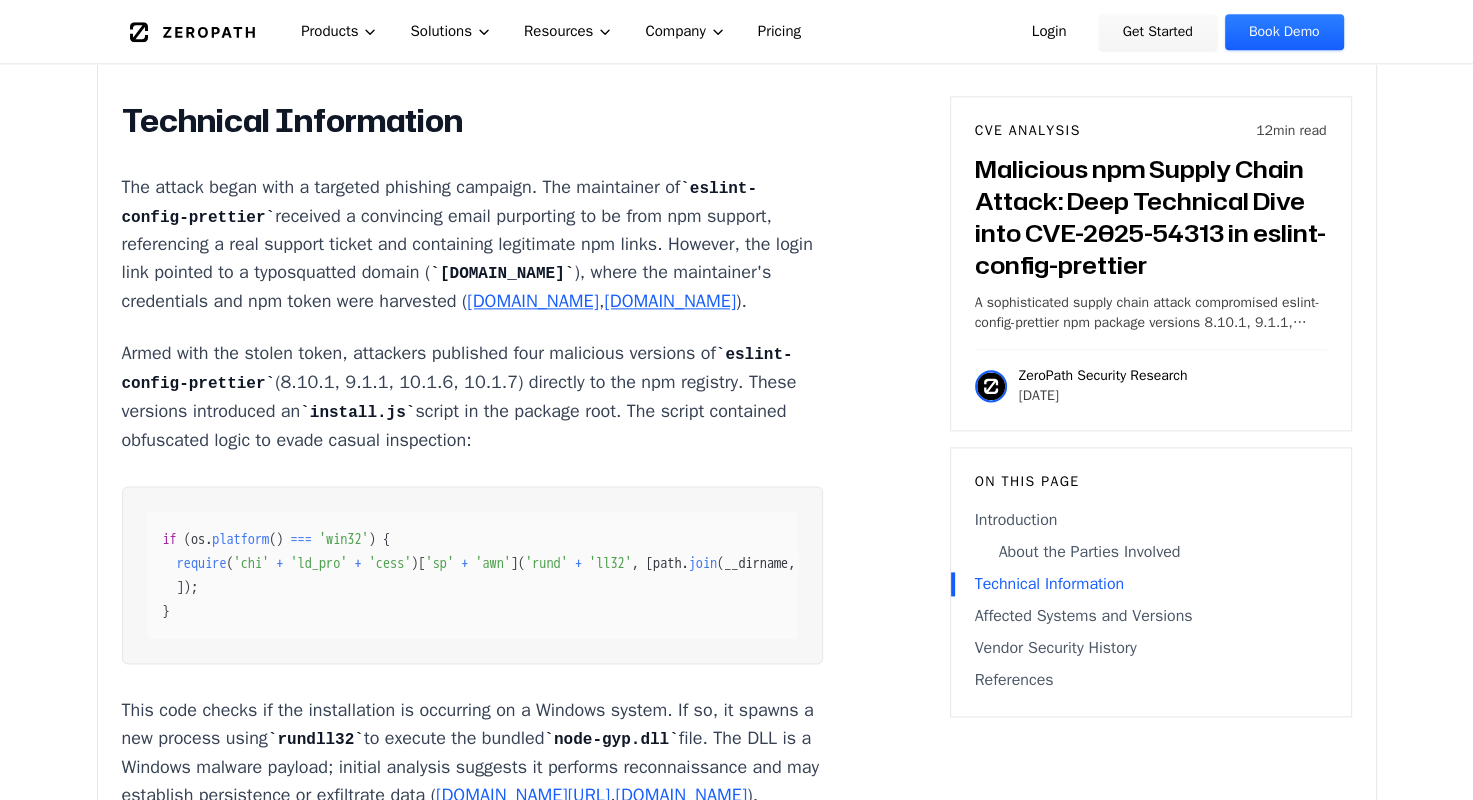 scroll, scrollTop: 2400, scrollLeft: 0, axis: vertical 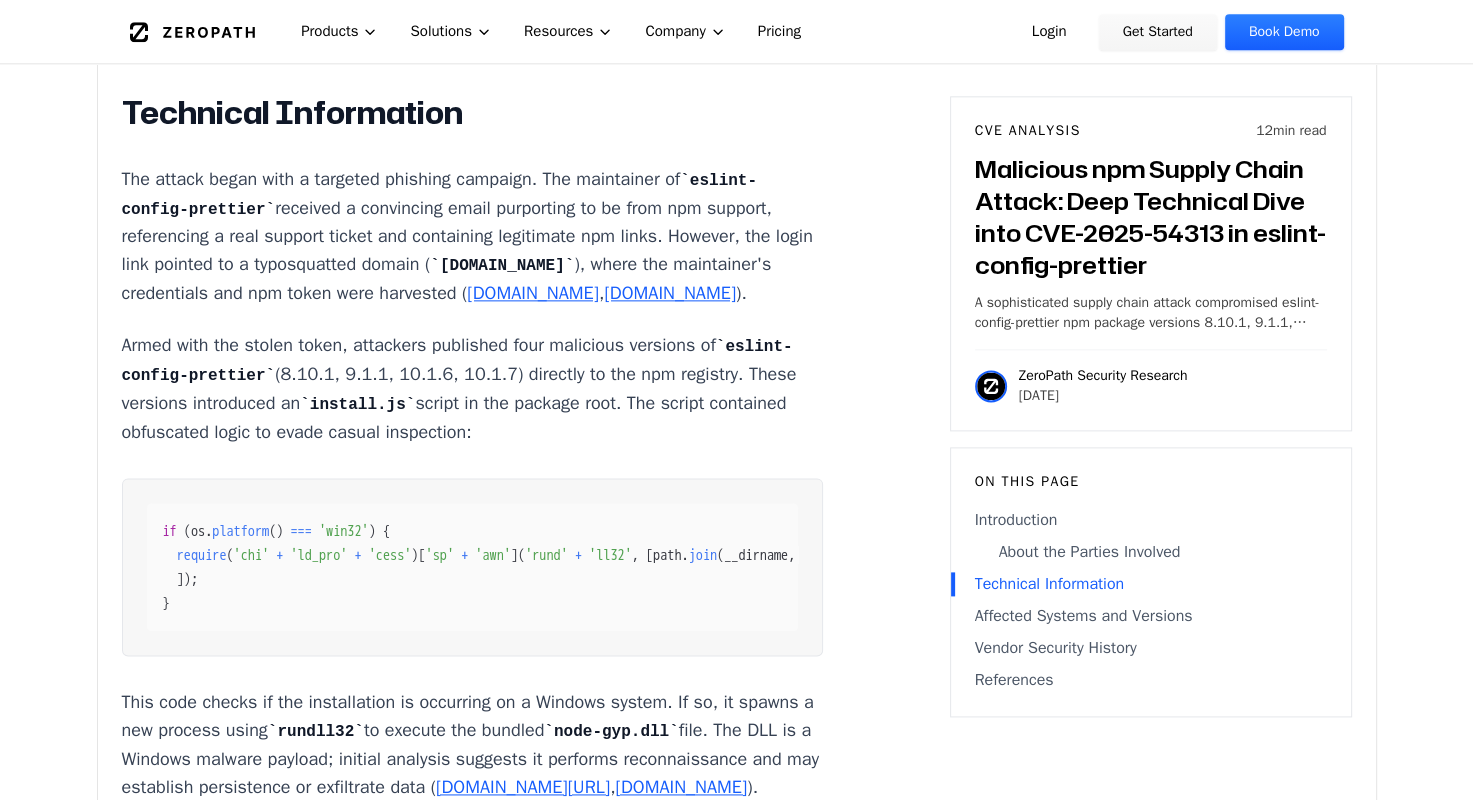 click on "The attack began with a targeted phishing campaign. The maintainer of  eslint-config-prettier  received a convincing email purporting to be from npm support, referencing a real support ticket and containing legitimate npm links. However, the login link pointed to a typosquatted domain ( [DOMAIN_NAME] ), where the maintainer's credentials and npm token were harvested ( [DOMAIN_NAME] ,  [DOMAIN_NAME] )." at bounding box center [473, 236] 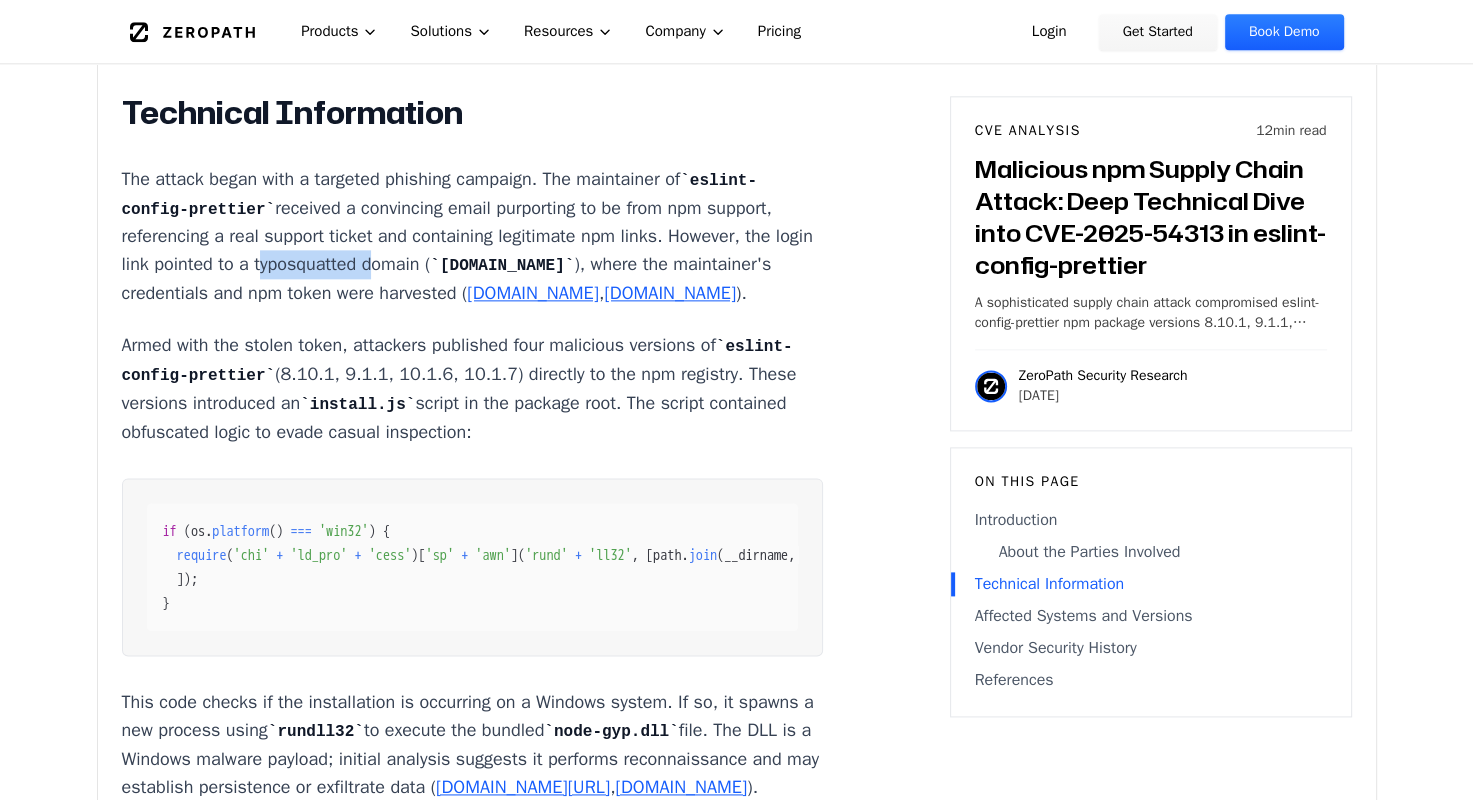 click on "The attack began with a targeted phishing campaign. The maintainer of  eslint-config-prettier  received a convincing email purporting to be from npm support, referencing a real support ticket and containing legitimate npm links. However, the login link pointed to a typosquatted domain ( [DOMAIN_NAME] ), where the maintainer's credentials and npm token were harvested ( [DOMAIN_NAME] ,  [DOMAIN_NAME] )." at bounding box center [473, 236] 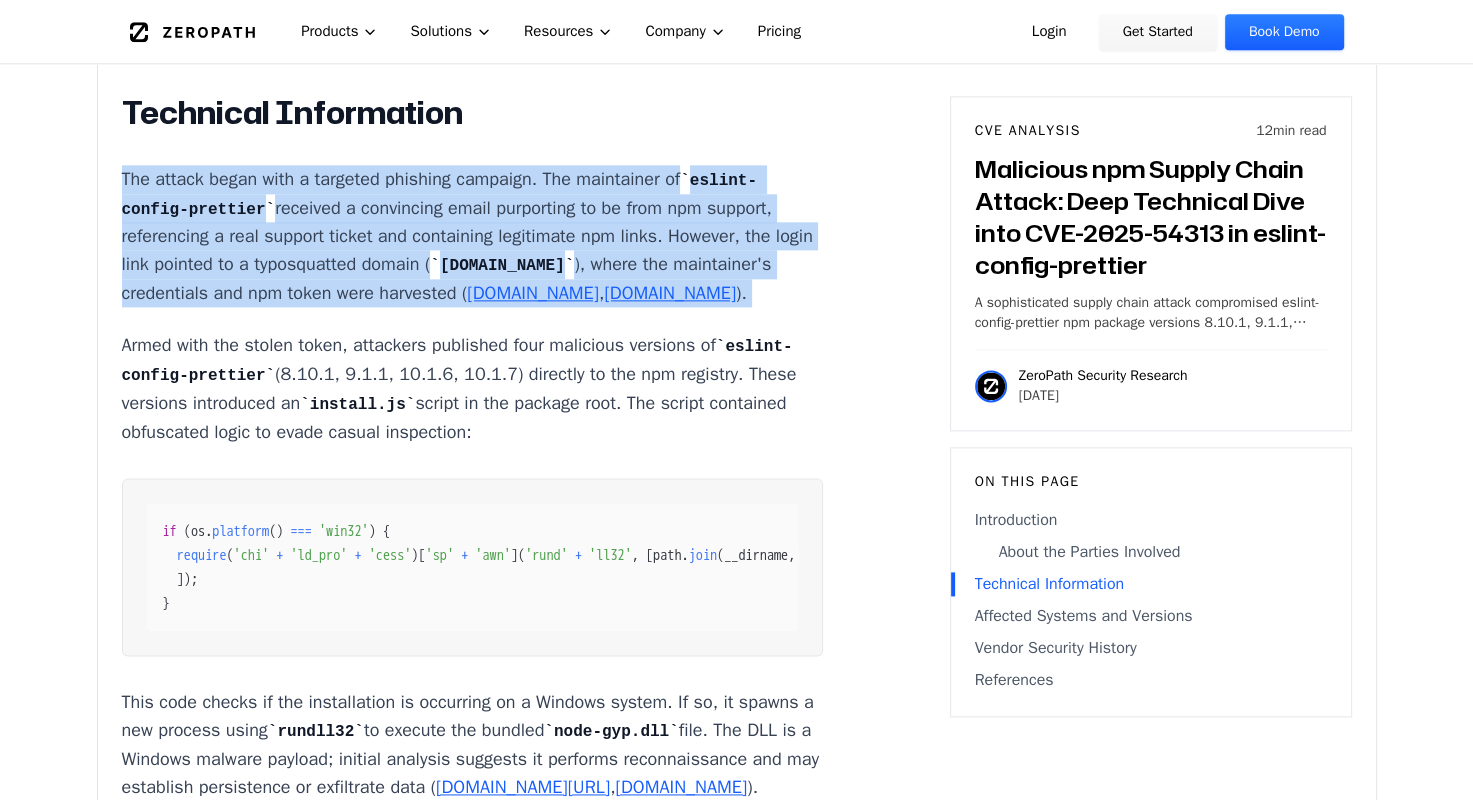 click on "The attack began with a targeted phishing campaign. The maintainer of  eslint-config-prettier  received a convincing email purporting to be from npm support, referencing a real support ticket and containing legitimate npm links. However, the login link pointed to a typosquatted domain ( [DOMAIN_NAME] ), where the maintainer's credentials and npm token were harvested ( [DOMAIN_NAME] ,  [DOMAIN_NAME] )." at bounding box center (473, 236) 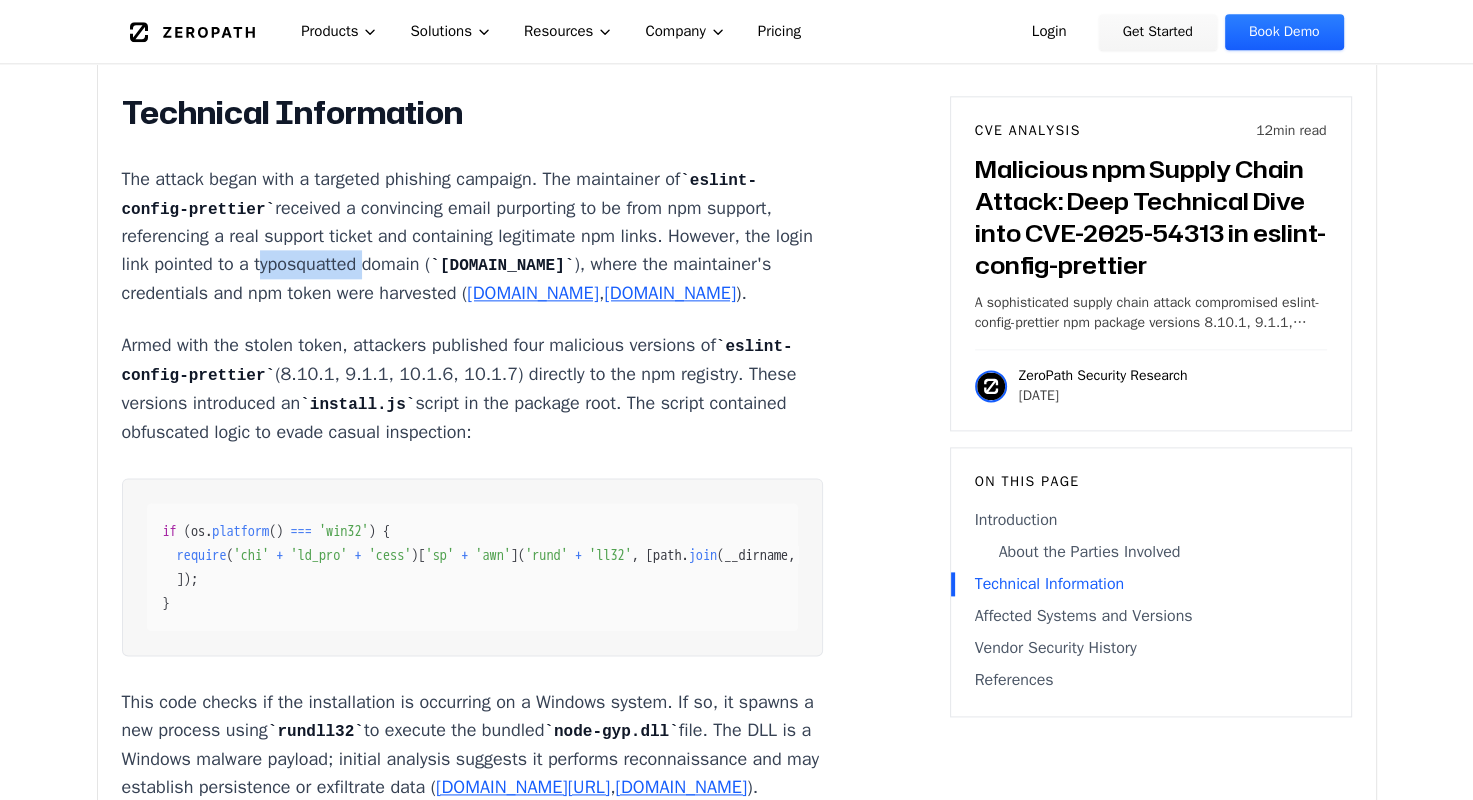 click on "The attack began with a targeted phishing campaign. The maintainer of  eslint-config-prettier  received a convincing email purporting to be from npm support, referencing a real support ticket and containing legitimate npm links. However, the login link pointed to a typosquatted domain ( [DOMAIN_NAME] ), where the maintainer's credentials and npm token were harvested ( [DOMAIN_NAME] ,  [DOMAIN_NAME] )." at bounding box center (473, 236) 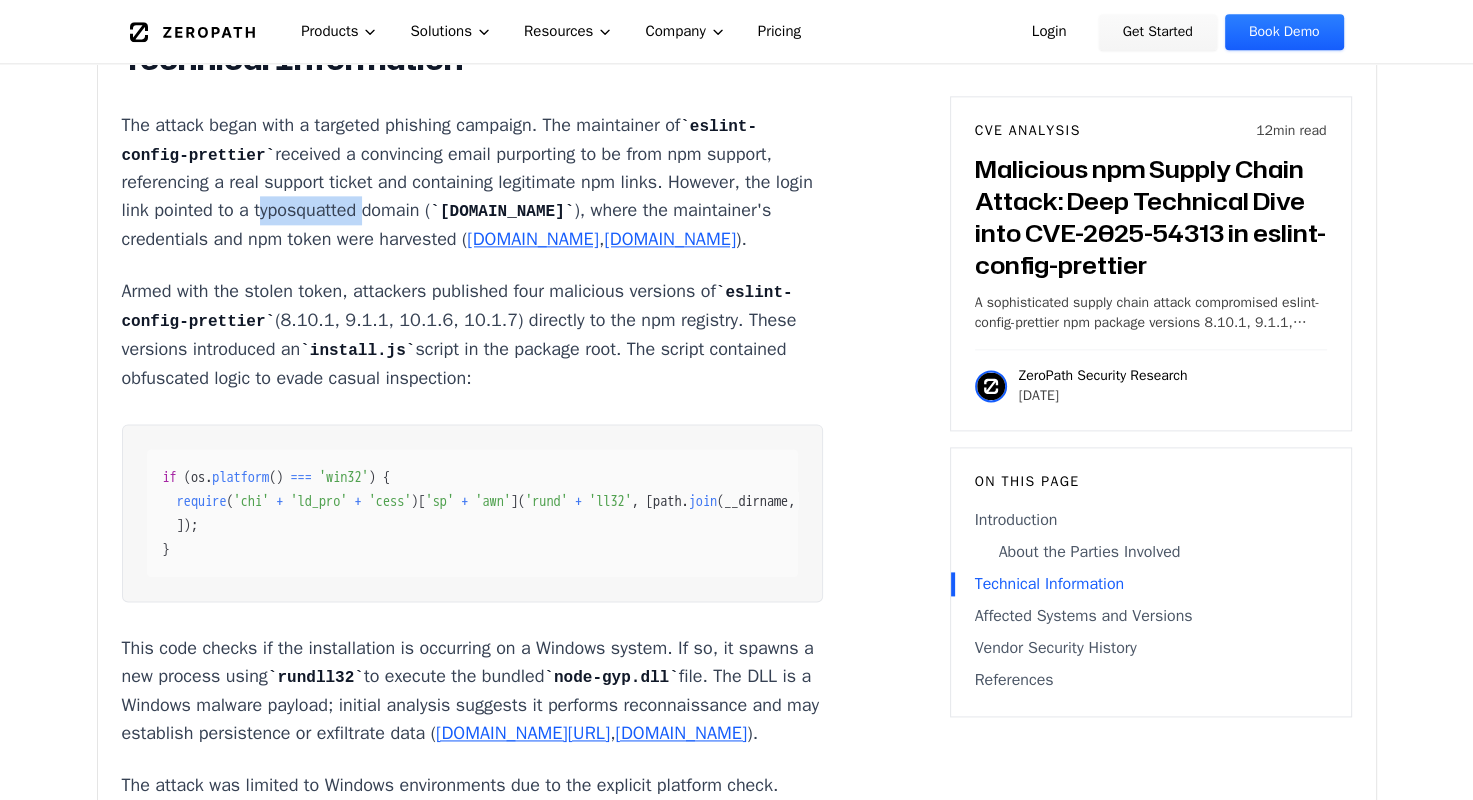 scroll, scrollTop: 2500, scrollLeft: 0, axis: vertical 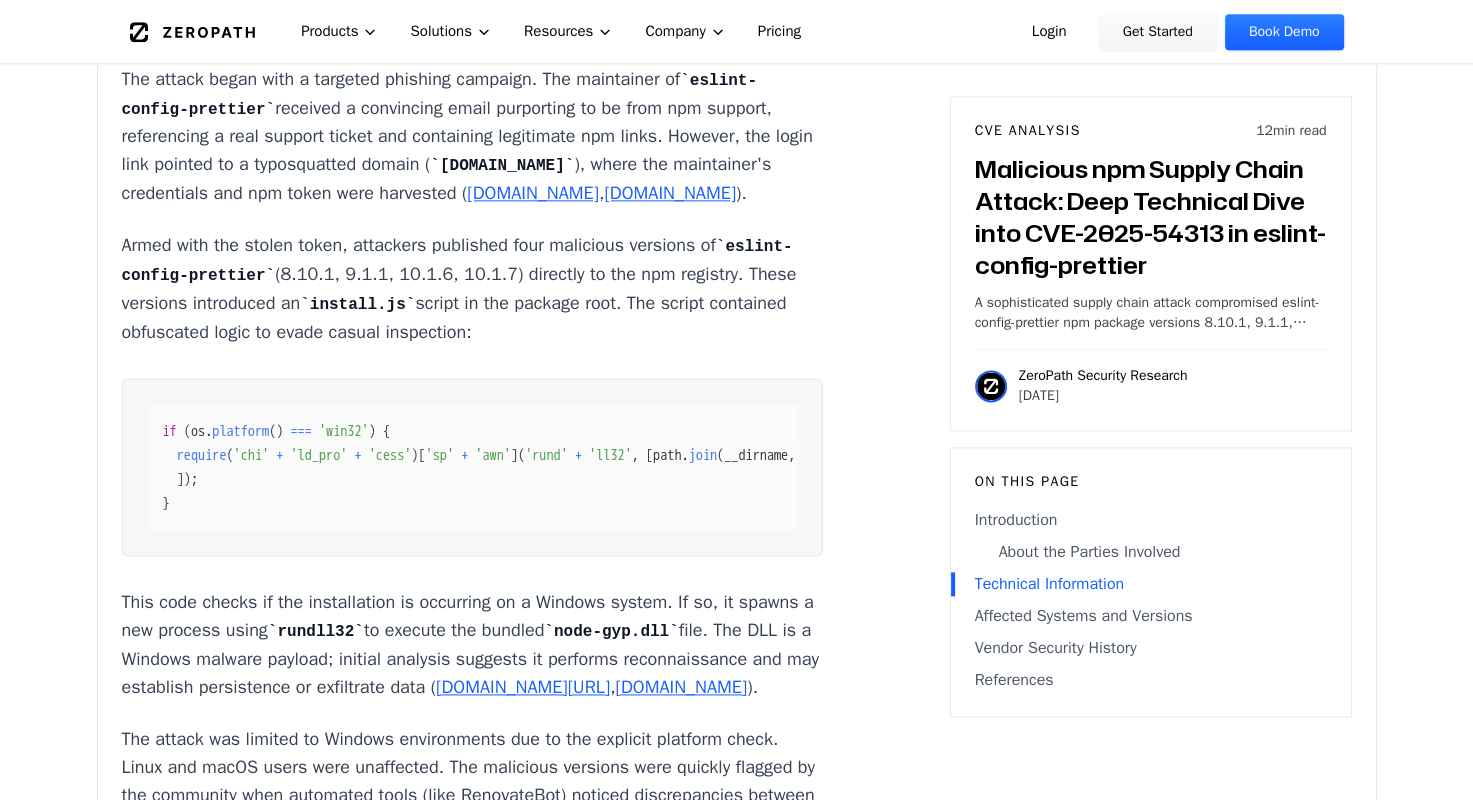 click on "Malicious npm Supply Chain Attack: Deep Technical Dive into CVE-2025-54313 in eslint-config-prettier
When trusted open-source tools become attack vectors, the consequences ripple across the global software supply chain. The recent compromise of  eslint-config-prettier —a package with over 30 million weekly downloads—demonstrates just how quickly a single phishing email can cascade into widespread malware infections. Security teams and developers alike must understand the technical intricacies of CVE-2025-54313 to defend their environments and restore trust in their toolchains.
Introduction
The JavaScript ecosystem relies heavily on npm packages for code linting and formatting.  eslint-config-prettier
About the Parties Involved
eslint-config-prettier
Technical Information
The attack began with a targeted phishing campaign. The maintainer of  eslint-config-prettier [DOMAIN_NAME] ), where the maintainer's credentials and npm token were harvested ( [DOMAIN_NAME] ,  [DOMAIN_NAME] ).
if" at bounding box center (473, 804) 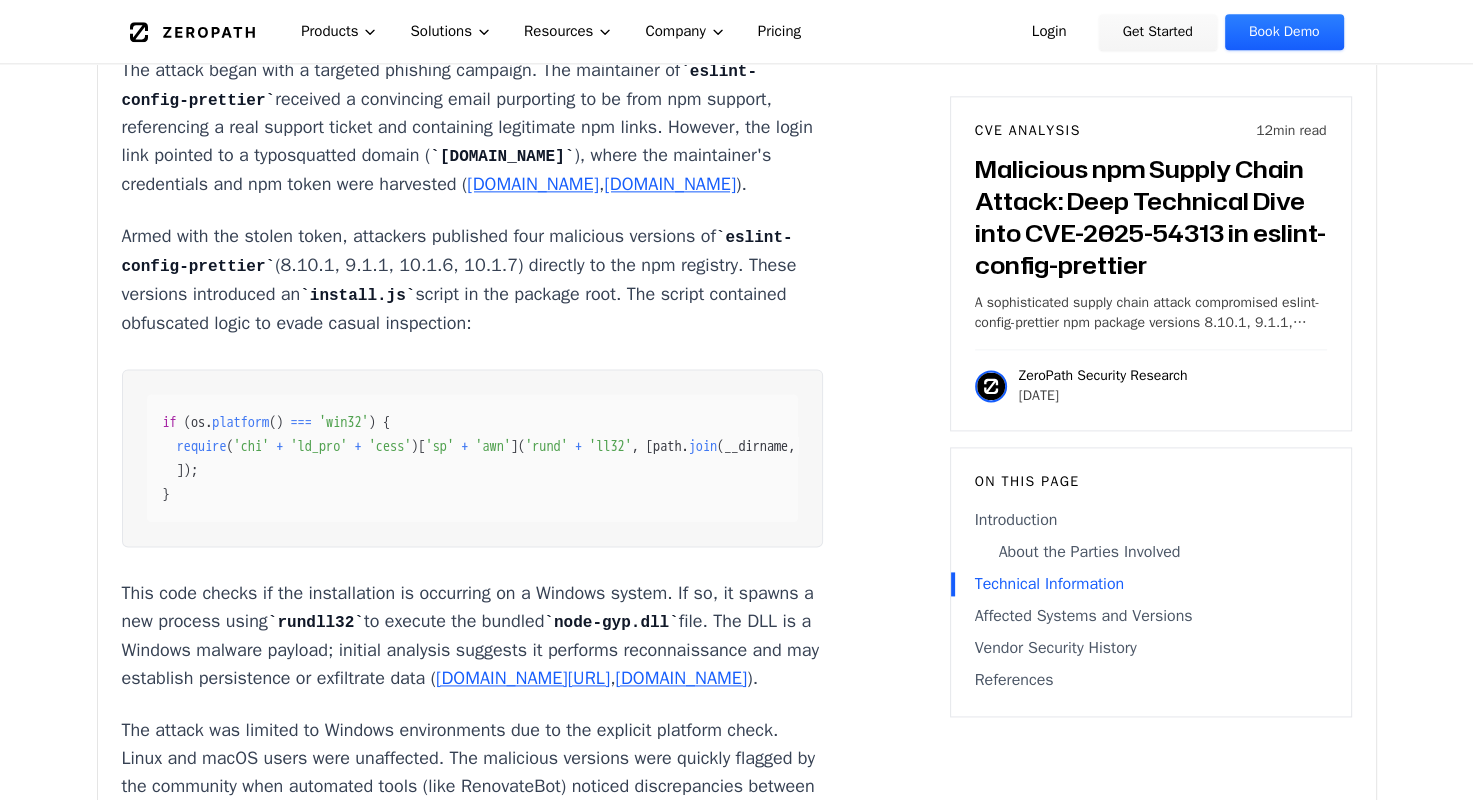 scroll, scrollTop: 2500, scrollLeft: 0, axis: vertical 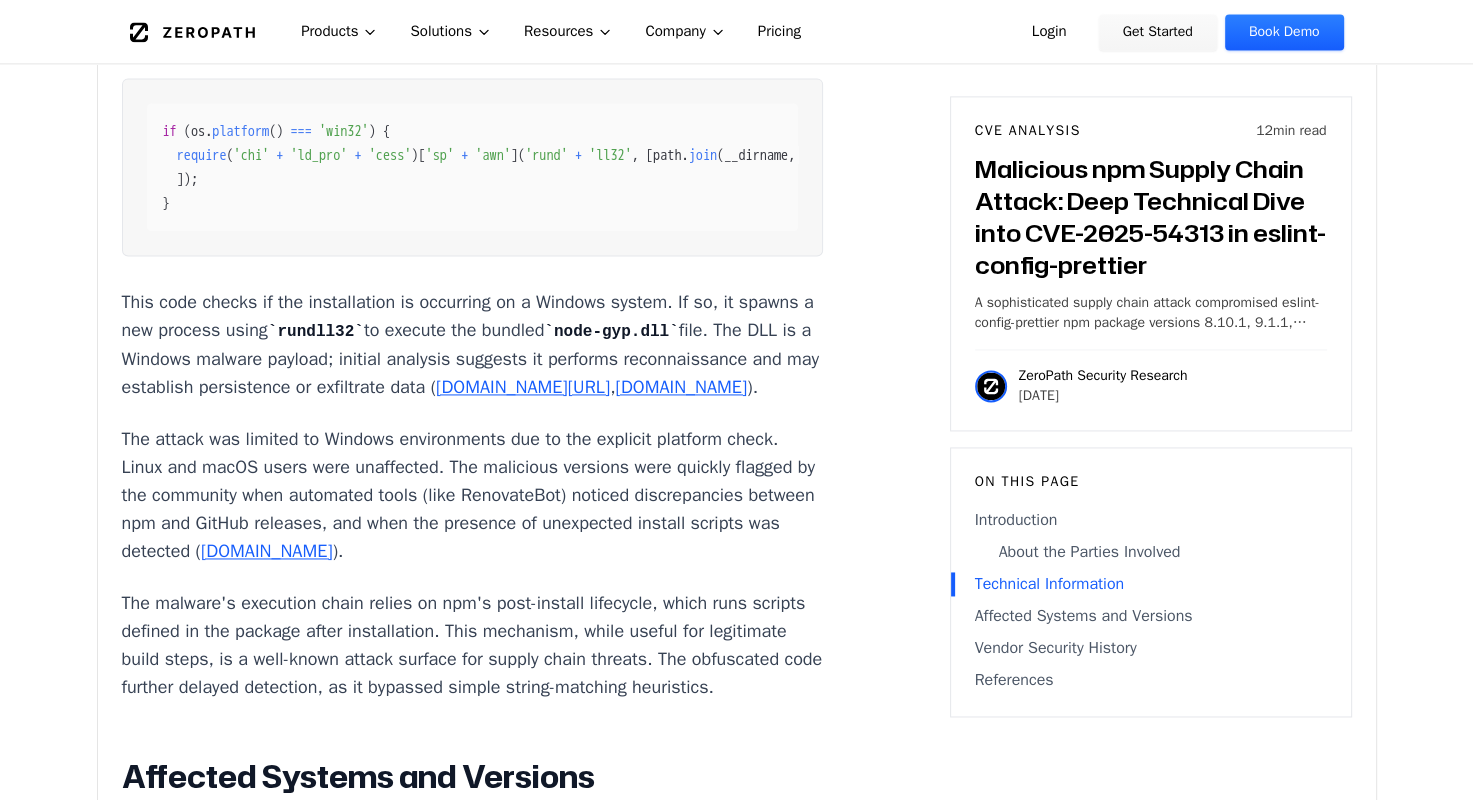 click on "rundll32" at bounding box center (316, 332) 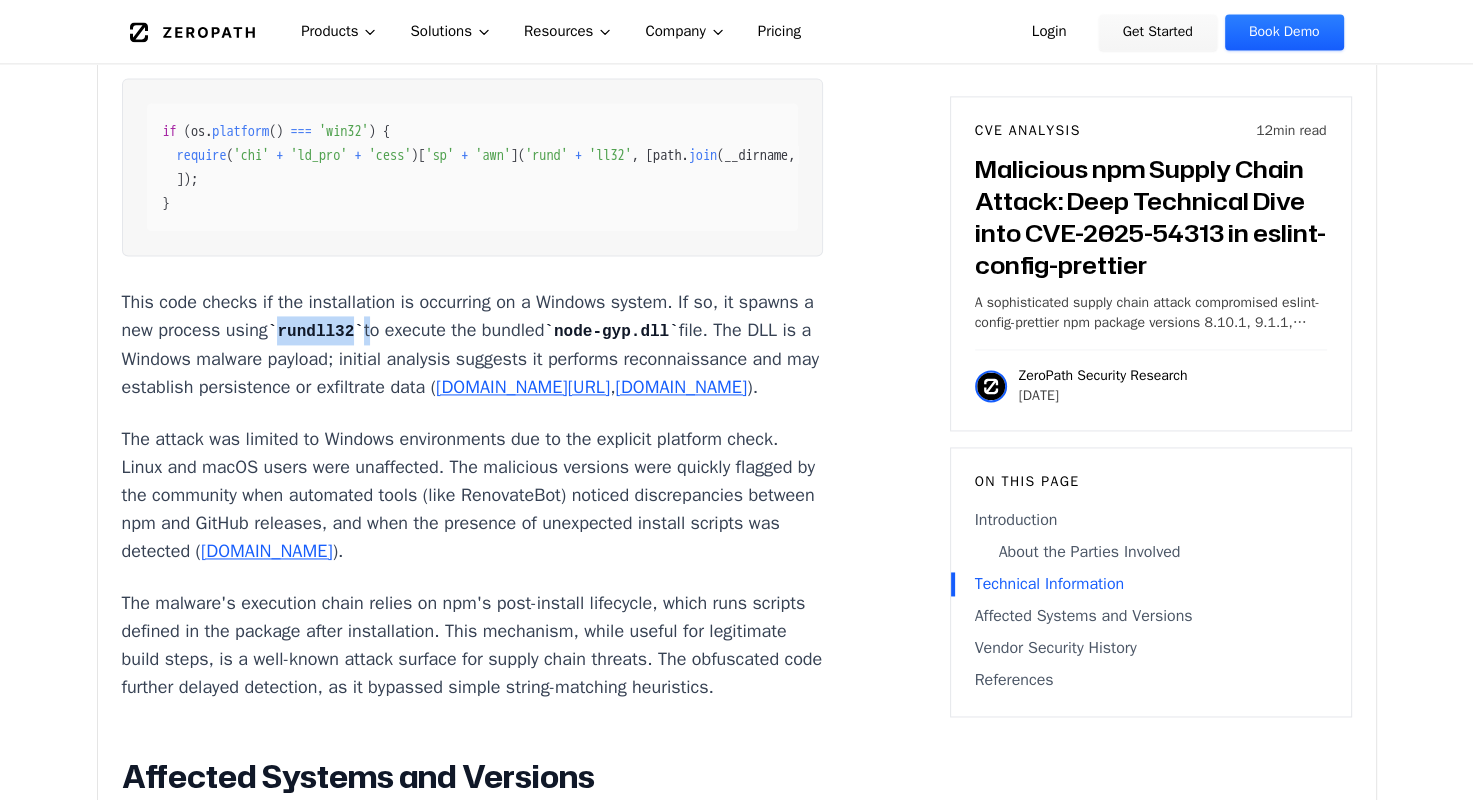 click on "rundll32" at bounding box center (316, 332) 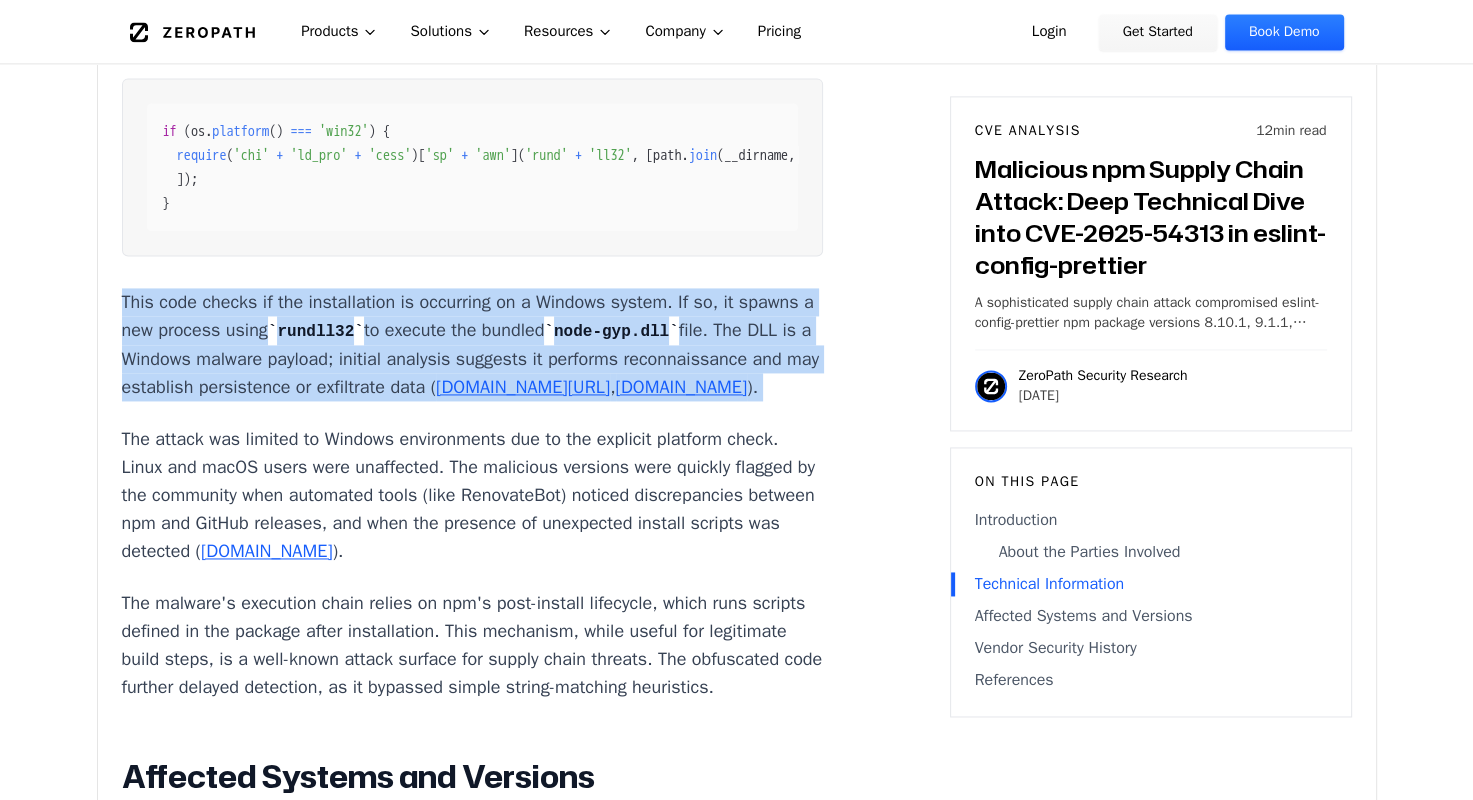 click on "rundll32" at bounding box center [316, 332] 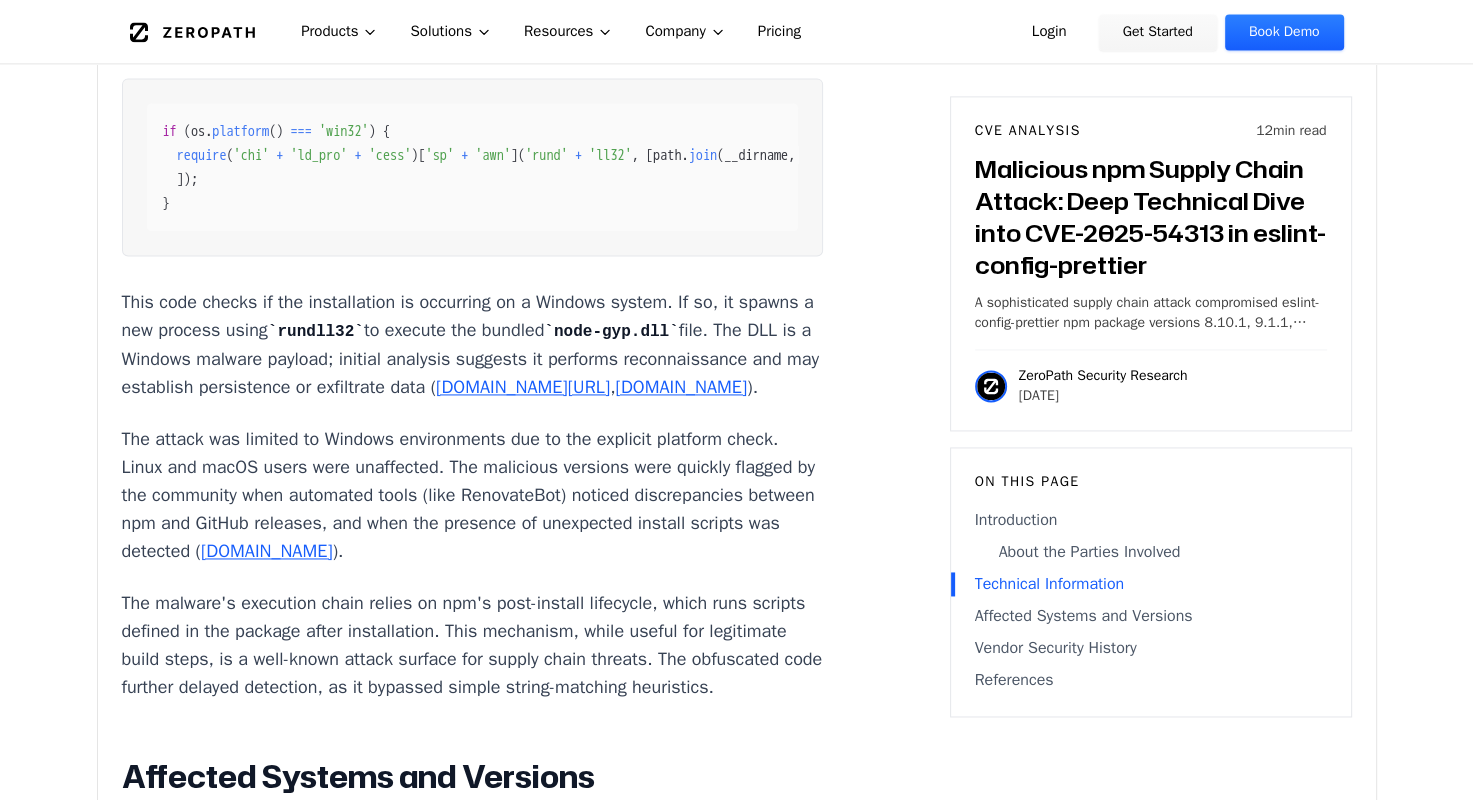 click on "This code checks if the installation is occurring on a Windows system. If so, it spawns a new process using  rundll32  to execute the bundled  node-gyp.dll  file. The DLL is a Windows malware payload; initial analysis suggests it performs reconnaissance and may establish persistence or exfiltrate data ( [DOMAIN_NAME][URL] ,  [DOMAIN_NAME] )." at bounding box center (473, 344) 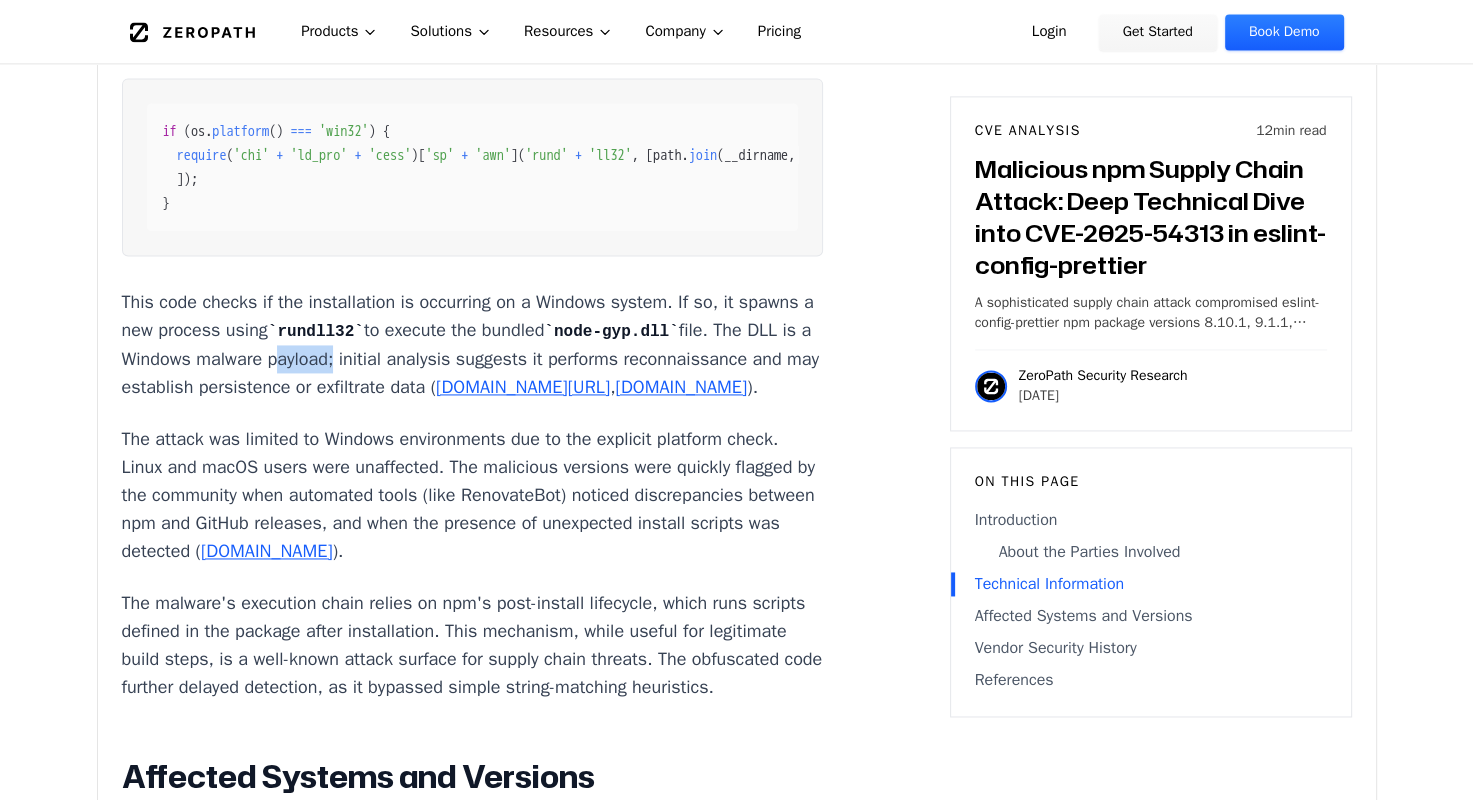 click on "This code checks if the installation is occurring on a Windows system. If so, it spawns a new process using  rundll32  to execute the bundled  node-gyp.dll  file. The DLL is a Windows malware payload; initial analysis suggests it performs reconnaissance and may establish persistence or exfiltrate data ( [DOMAIN_NAME][URL] ,  [DOMAIN_NAME] )." at bounding box center (473, 344) 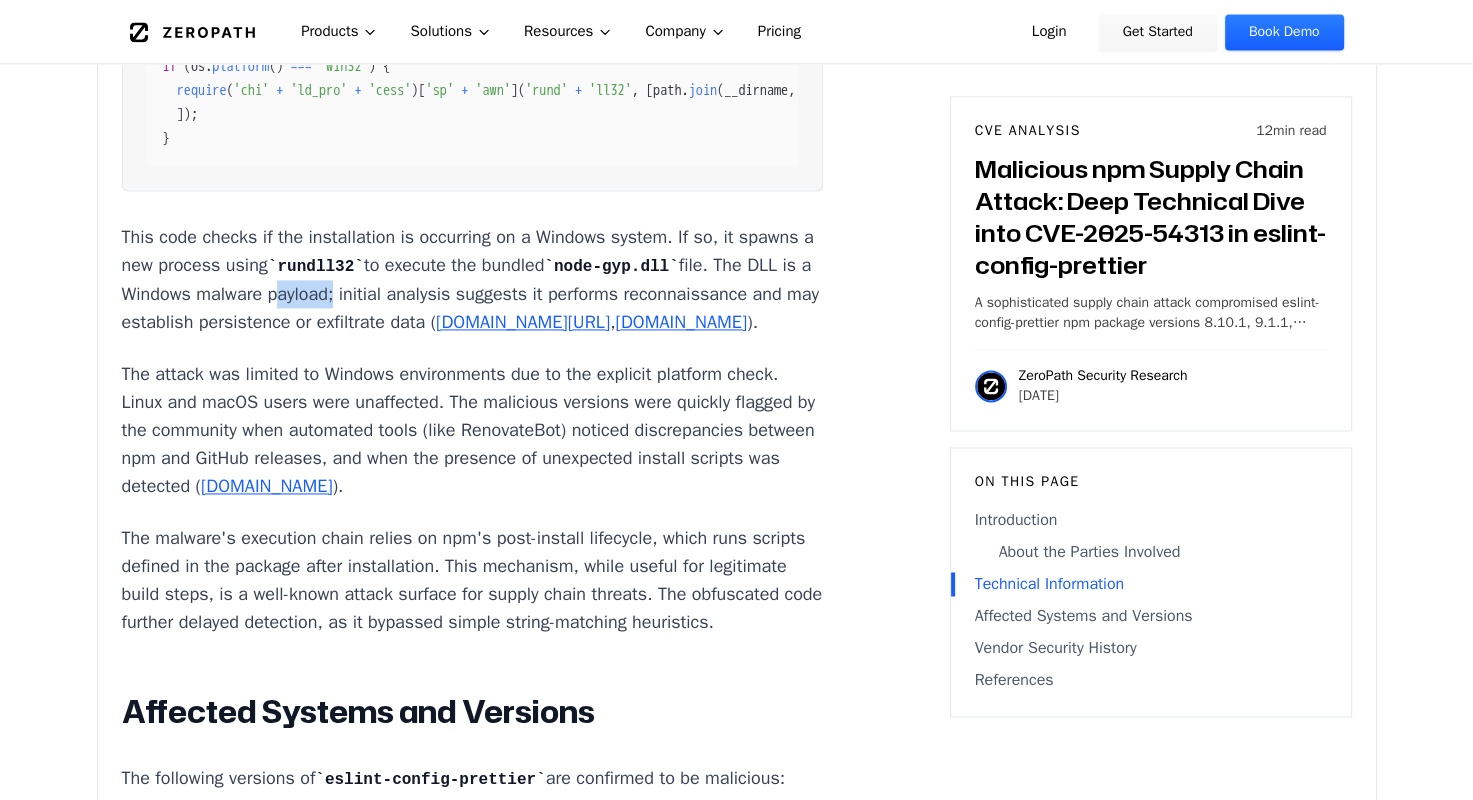 scroll, scrollTop: 2900, scrollLeft: 0, axis: vertical 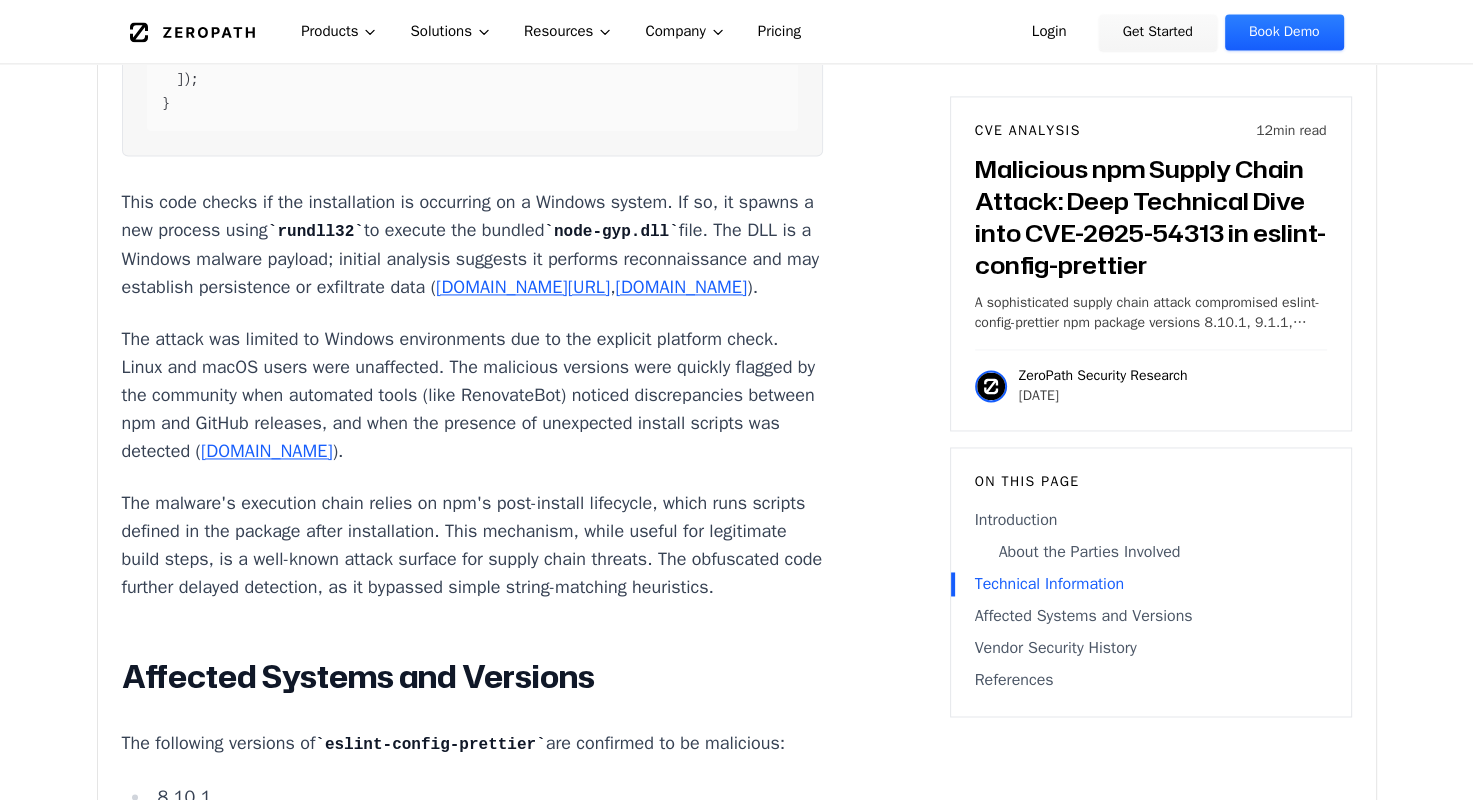 click on "This code checks if the installation is occurring on a Windows system. If so, it spawns a new process using  rundll32  to execute the bundled  node-gyp.dll  file. The DLL is a Windows malware payload; initial analysis suggests it performs reconnaissance and may establish persistence or exfiltrate data ( [DOMAIN_NAME][URL] ,  [DOMAIN_NAME] )." at bounding box center (473, 244) 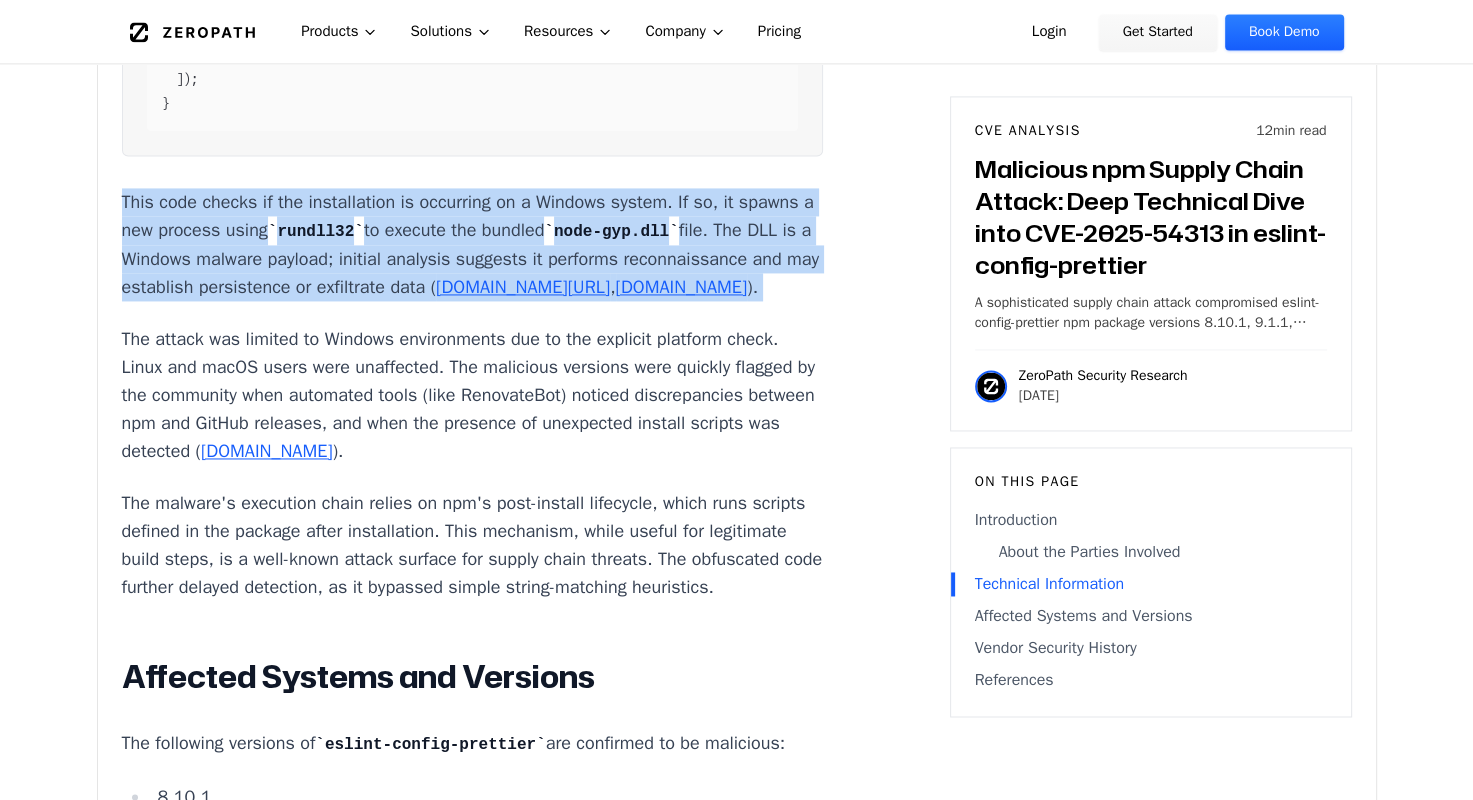 click on "This code checks if the installation is occurring on a Windows system. If so, it spawns a new process using  rundll32  to execute the bundled  node-gyp.dll  file. The DLL is a Windows malware payload; initial analysis suggests it performs reconnaissance and may establish persistence or exfiltrate data ( [DOMAIN_NAME][URL] ,  [DOMAIN_NAME] )." at bounding box center [473, 244] 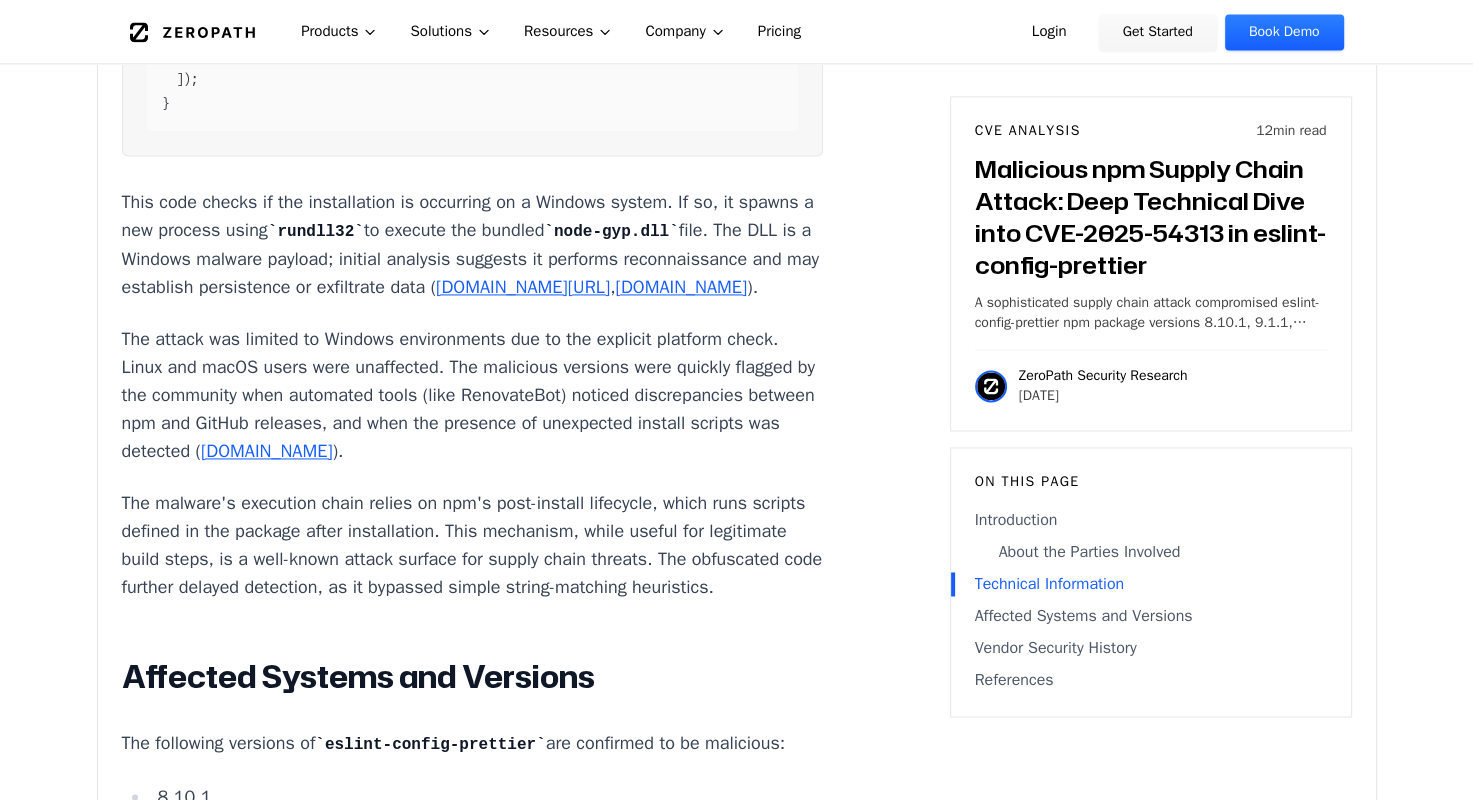 click on "This code checks if the installation is occurring on a Windows system. If so, it spawns a new process using  rundll32  to execute the bundled  node-gyp.dll  file. The DLL is a Windows malware payload; initial analysis suggests it performs reconnaissance and may establish persistence or exfiltrate data ( [DOMAIN_NAME][URL] ,  [DOMAIN_NAME] )." at bounding box center [473, 244] 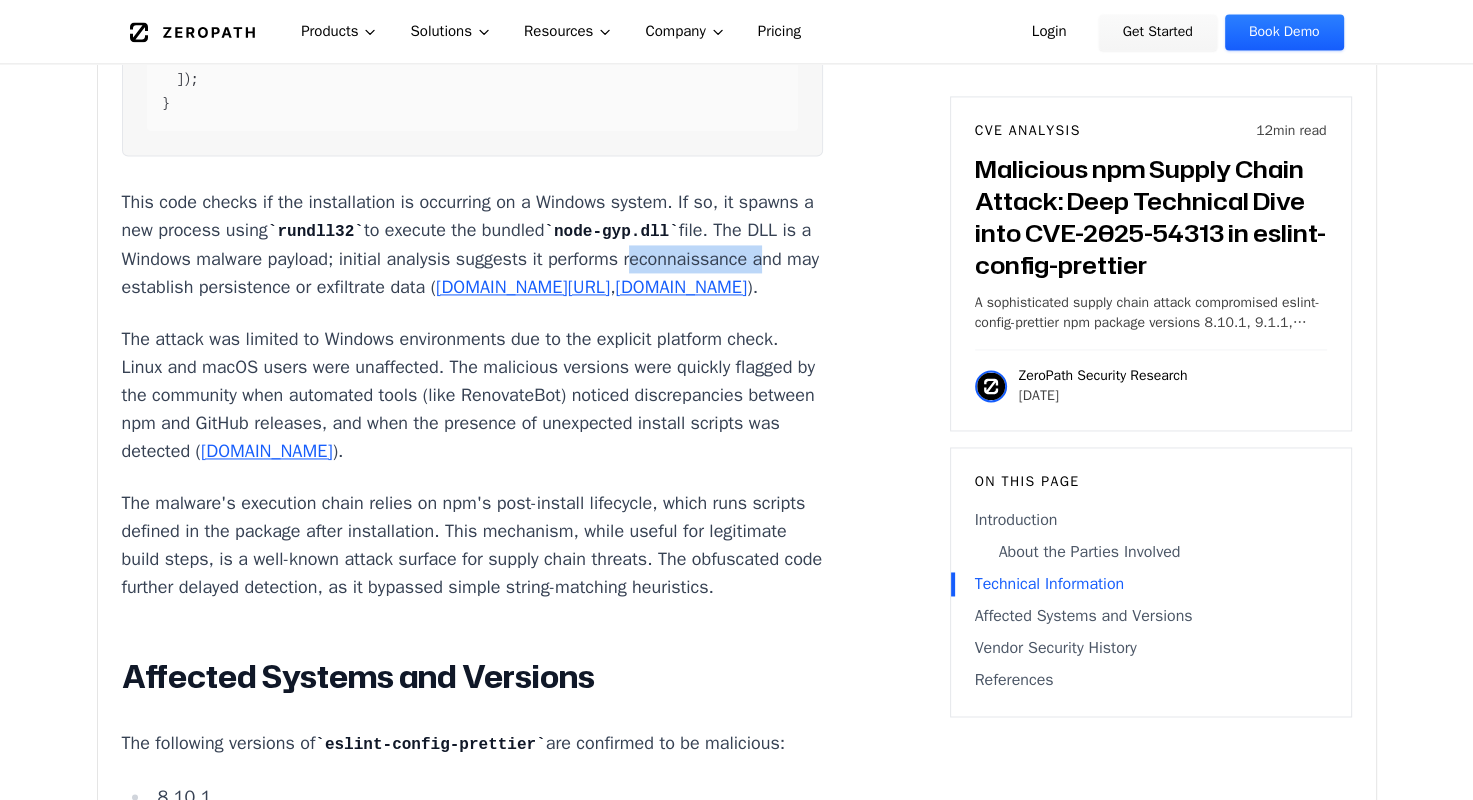 click on "This code checks if the installation is occurring on a Windows system. If so, it spawns a new process using  rundll32  to execute the bundled  node-gyp.dll  file. The DLL is a Windows malware payload; initial analysis suggests it performs reconnaissance and may establish persistence or exfiltrate data ( [DOMAIN_NAME][URL] ,  [DOMAIN_NAME] )." at bounding box center (473, 244) 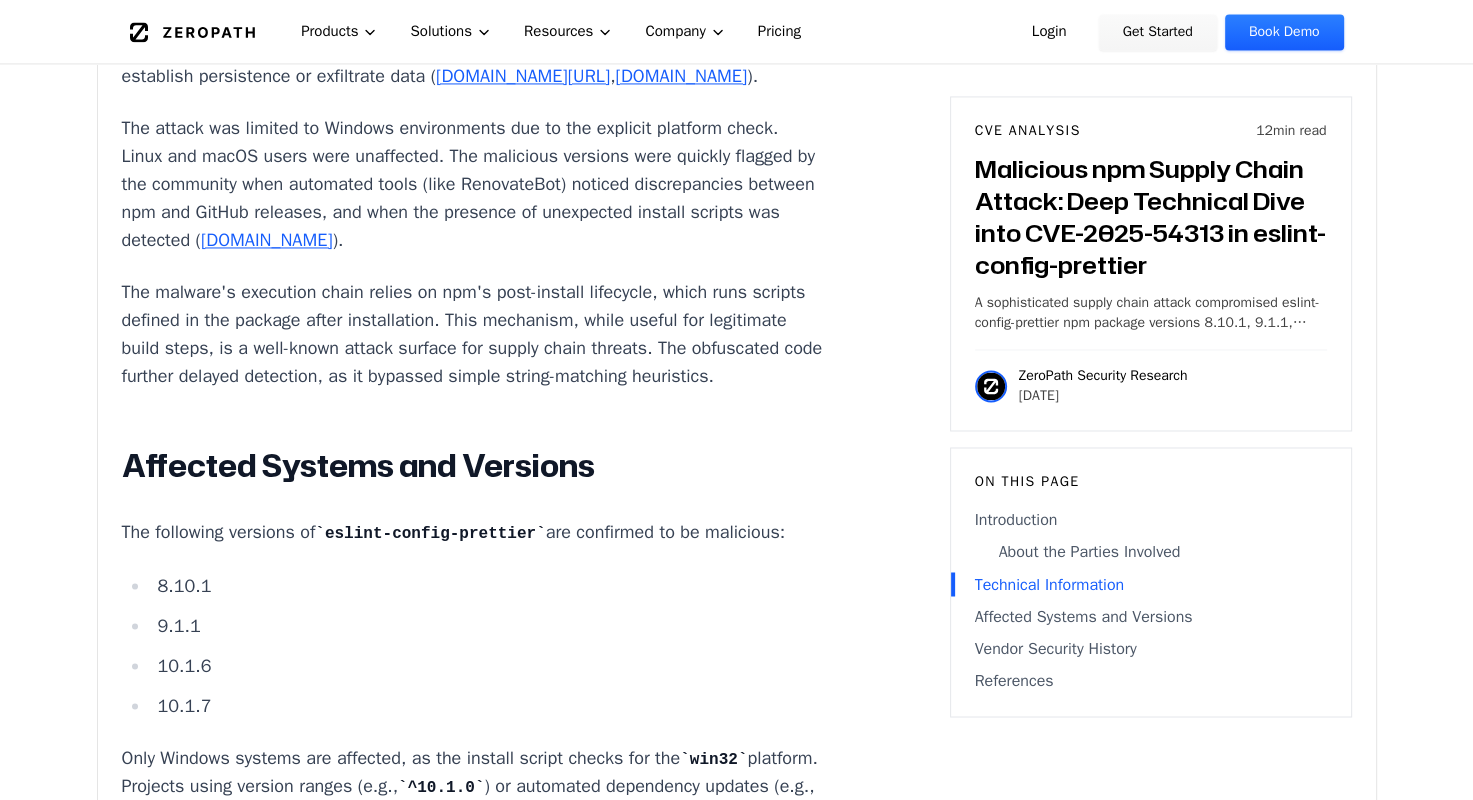 scroll, scrollTop: 3200, scrollLeft: 0, axis: vertical 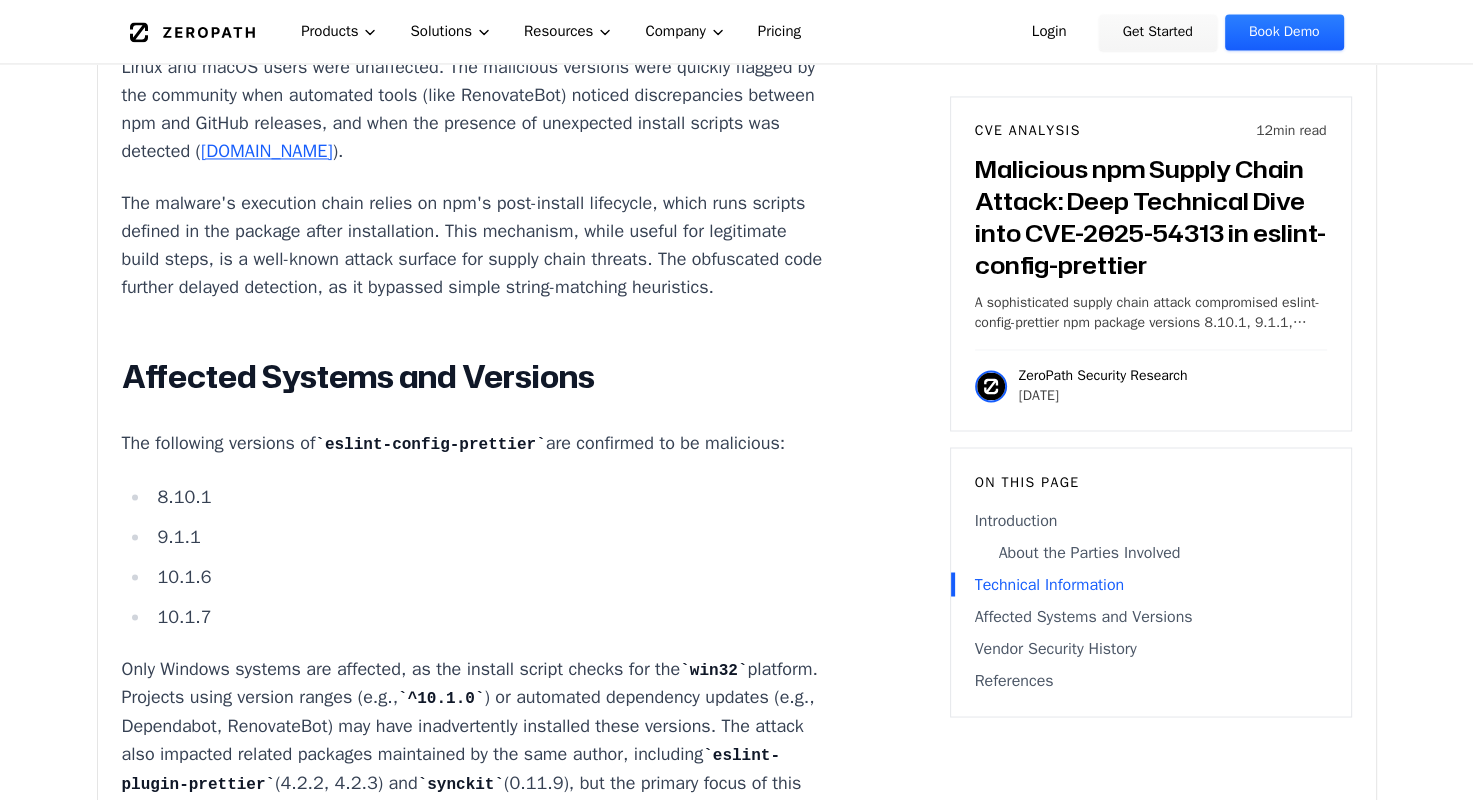 click on "The malware's execution chain relies on npm's post-install lifecycle, which runs scripts defined in the package after installation. This mechanism, while useful for legitimate build steps, is a well-known attack surface for supply chain threats. The obfuscated code further delayed detection, as it bypassed simple string-matching heuristics." at bounding box center (473, 245) 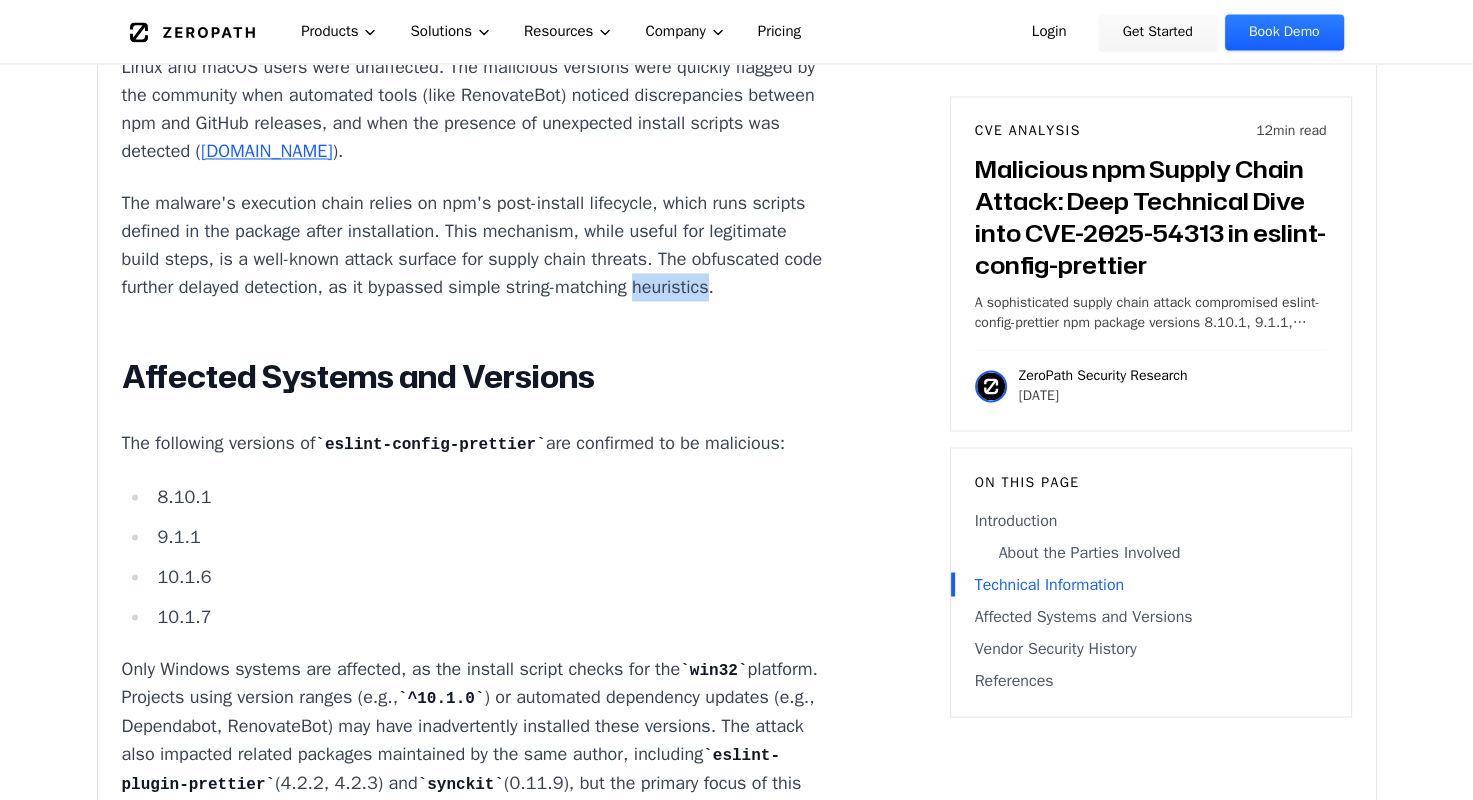 click on "The malware's execution chain relies on npm's post-install lifecycle, which runs scripts defined in the package after installation. This mechanism, while useful for legitimate build steps, is a well-known attack surface for supply chain threats. The obfuscated code further delayed detection, as it bypassed simple string-matching heuristics." at bounding box center [473, 245] 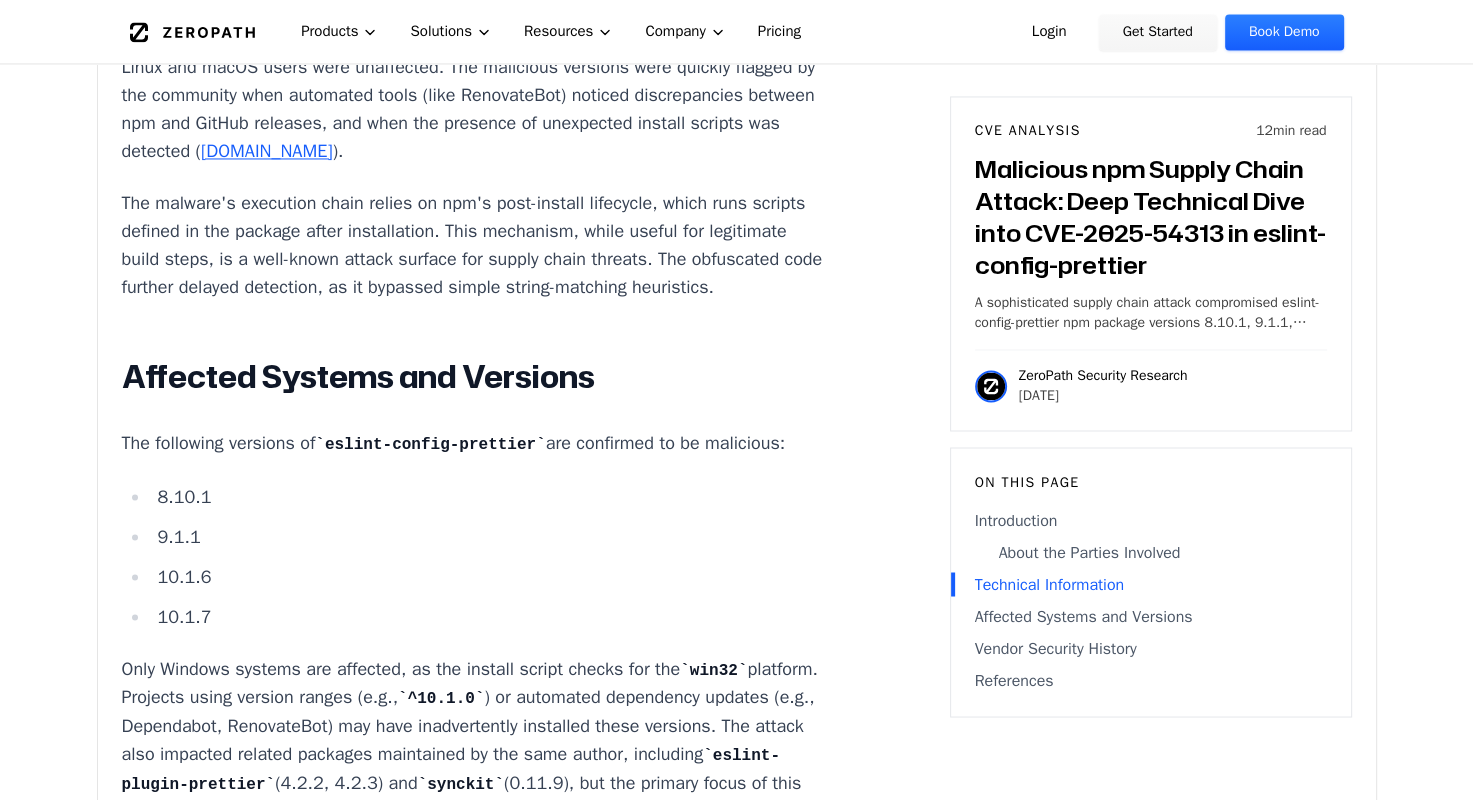 click on "Malicious npm Supply Chain Attack: Deep Technical Dive into CVE-2025-54313 in eslint-config-prettier
When trusted open-source tools become attack vectors, the consequences ripple across the global software supply chain. The recent compromise of  eslint-config-prettier —a package with over 30 million weekly downloads—demonstrates just how quickly a single phishing email can cascade into widespread malware infections. Security teams and developers alike must understand the technical intricacies of CVE-2025-54313 to defend their environments and restore trust in their toolchains.
Introduction
The JavaScript ecosystem relies heavily on npm packages for code linting and formatting.  eslint-config-prettier
About the Parties Involved
eslint-config-prettier
Technical Information
The attack began with a targeted phishing campaign. The maintainer of  eslint-config-prettier [DOMAIN_NAME] ), where the maintainer's credentials and npm token were harvested ( [DOMAIN_NAME] ,  [DOMAIN_NAME] ).
if" at bounding box center [473, 104] 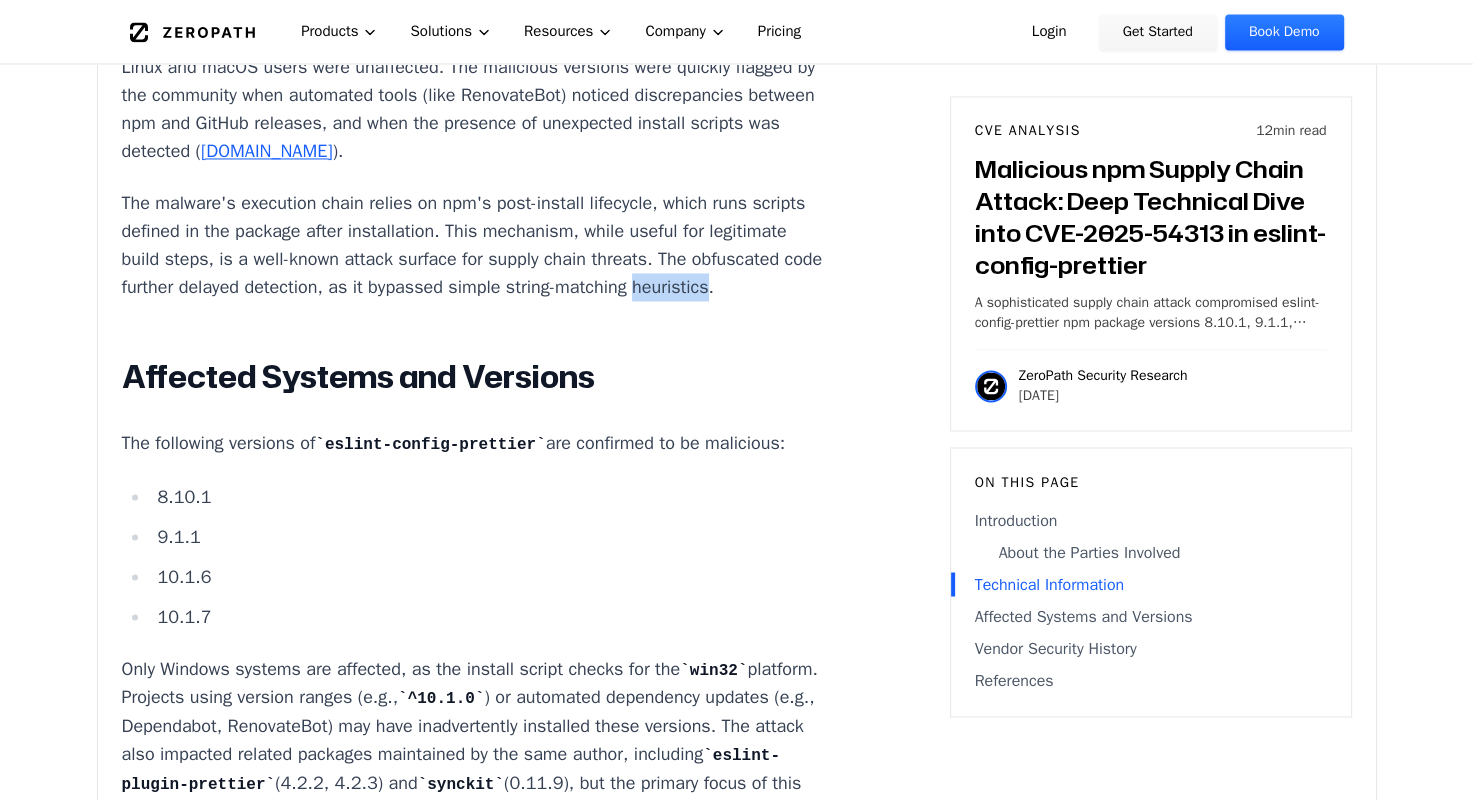 click on "The malware's execution chain relies on npm's post-install lifecycle, which runs scripts defined in the package after installation. This mechanism, while useful for legitimate build steps, is a well-known attack surface for supply chain threats. The obfuscated code further delayed detection, as it bypassed simple string-matching heuristics." at bounding box center (473, 245) 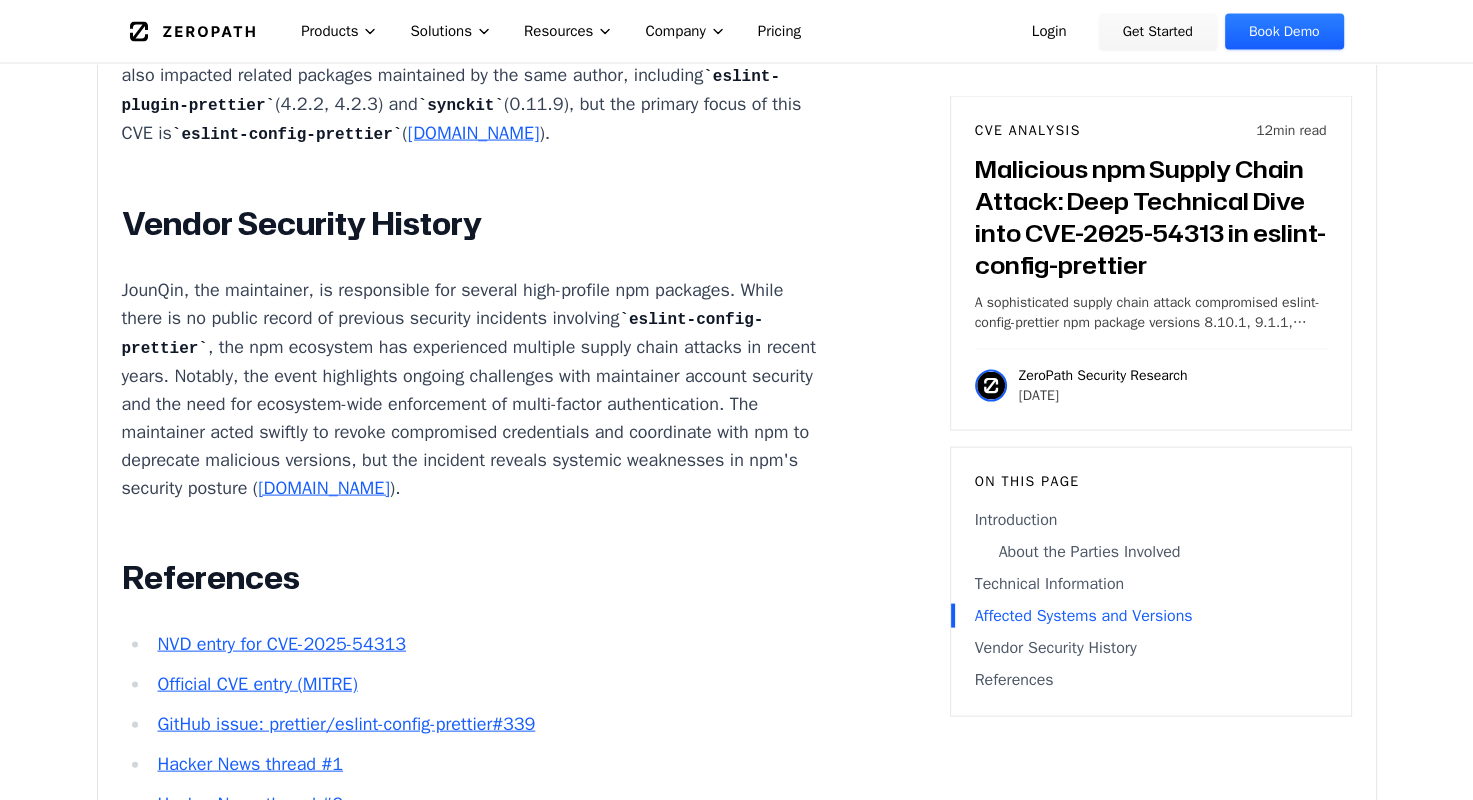 scroll, scrollTop: 3800, scrollLeft: 0, axis: vertical 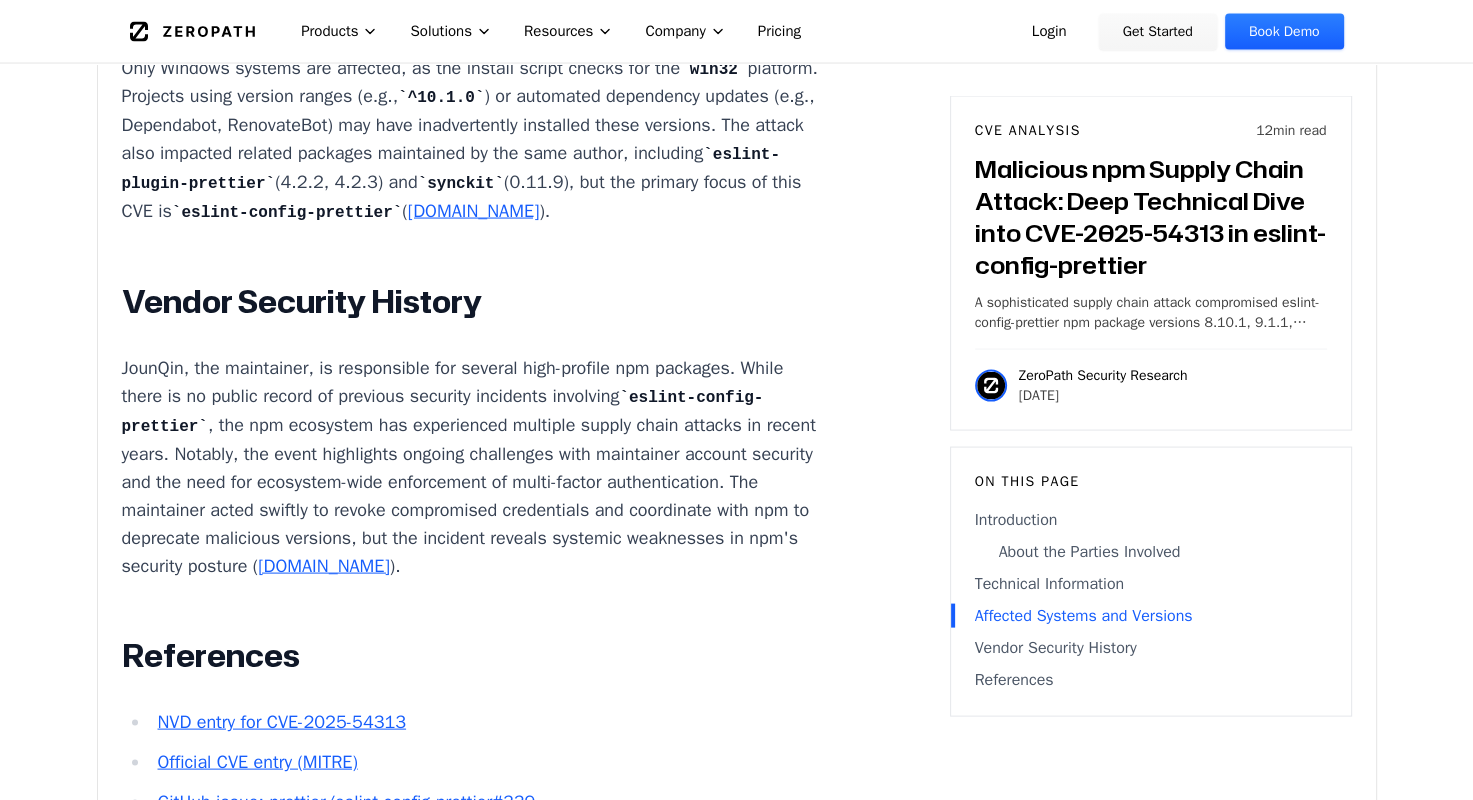 click on "Only Windows systems are affected, as the install script checks for the  win32  platform. Projects using version ranges (e.g.,  ^10.1.0 ) or automated dependency updates (e.g., Dependabot, RenovateBot) may have inadvertently installed these versions. The attack also impacted related packages maintained by the same author, including  eslint-plugin-prettier  (4.2.2, 4.2.3) and  synckit  (0.11.9), but the primary focus of this CVE is  eslint-config-prettier  ( [DOMAIN_NAME] )." at bounding box center [473, 140] 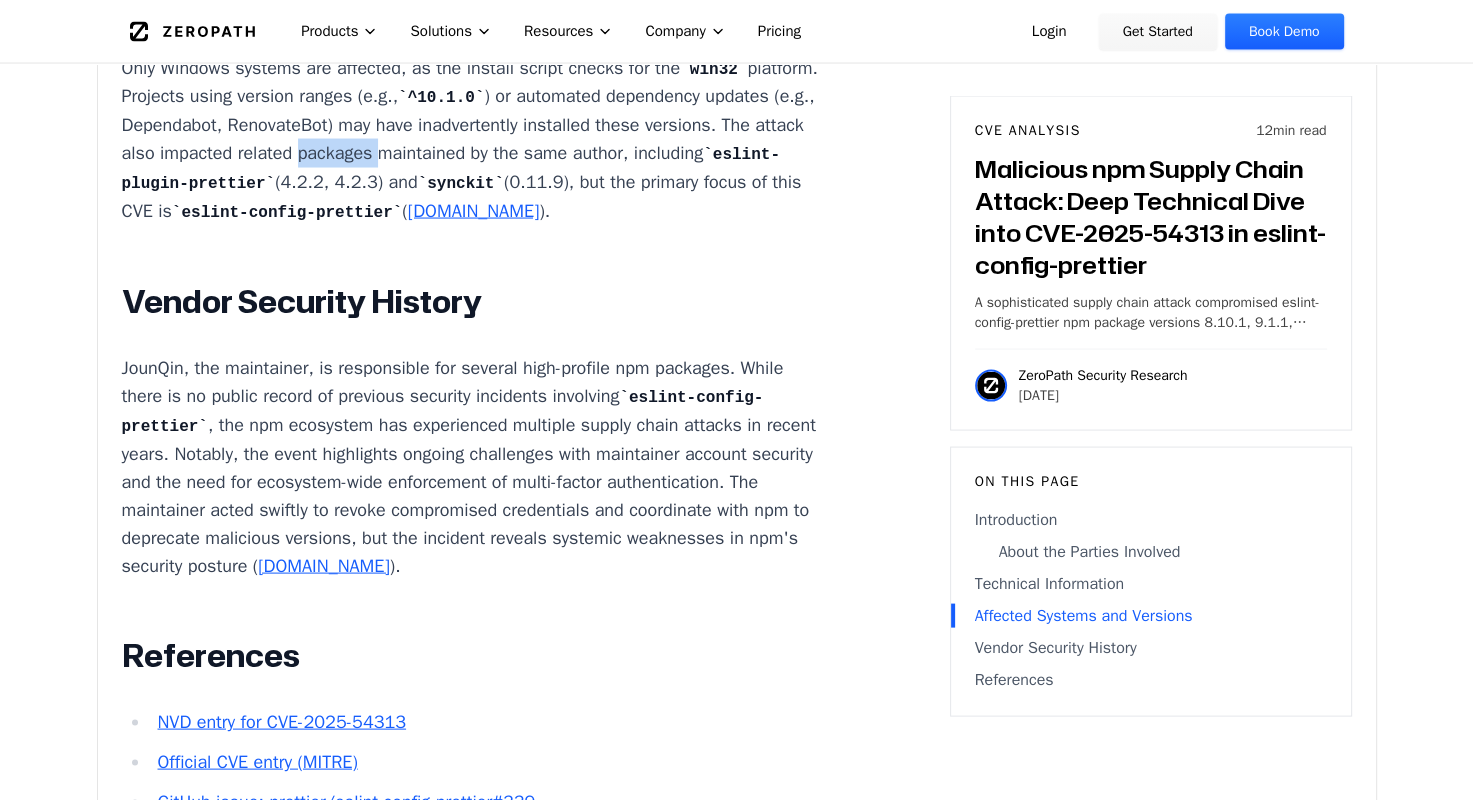 click on "Only Windows systems are affected, as the install script checks for the  win32  platform. Projects using version ranges (e.g.,  ^10.1.0 ) or automated dependency updates (e.g., Dependabot, RenovateBot) may have inadvertently installed these versions. The attack also impacted related packages maintained by the same author, including  eslint-plugin-prettier  (4.2.2, 4.2.3) and  synckit  (0.11.9), but the primary focus of this CVE is  eslint-config-prettier  ( [DOMAIN_NAME] )." at bounding box center [473, 140] 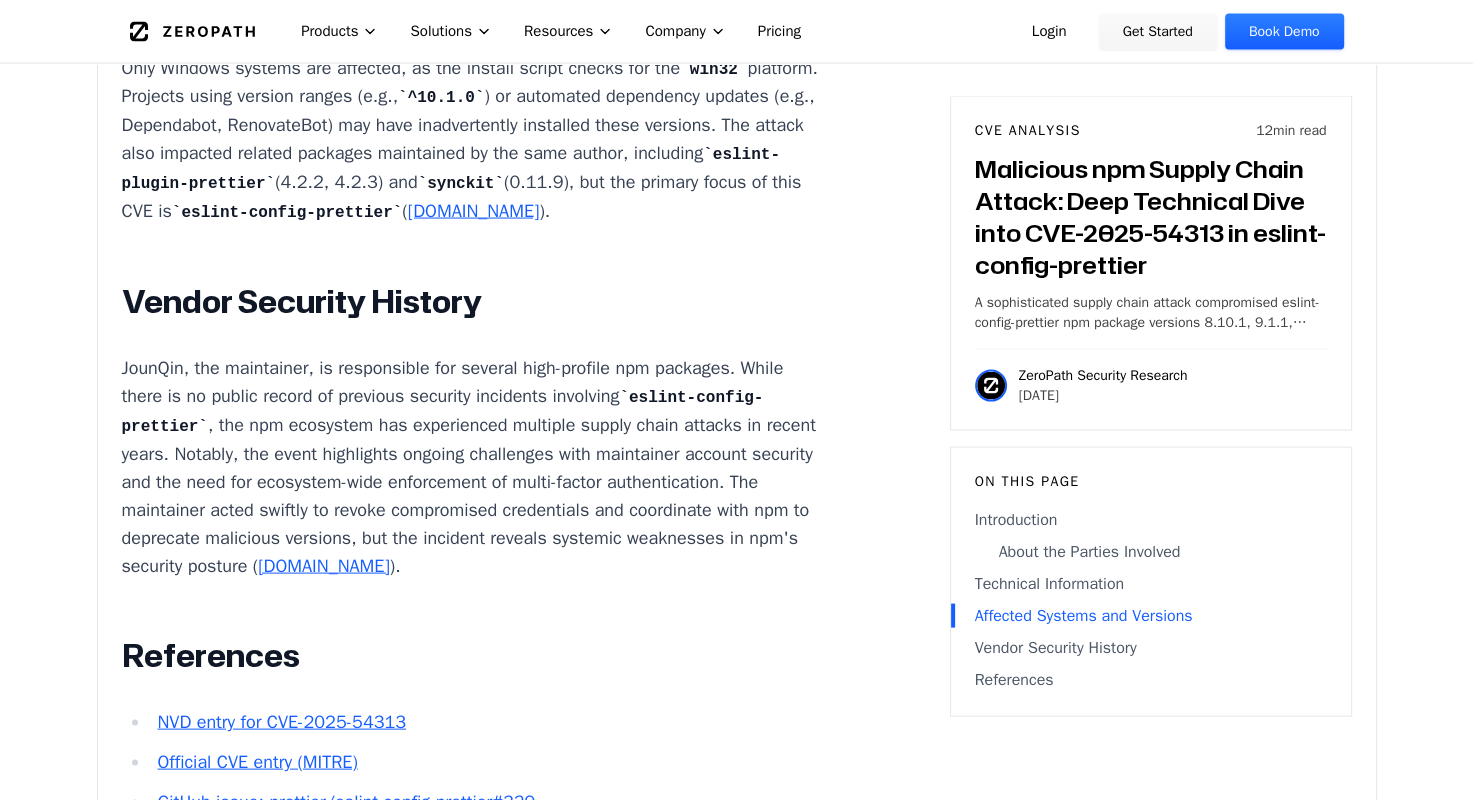 drag, startPoint x: 624, startPoint y: 372, endPoint x: 716, endPoint y: 376, distance: 92.086914 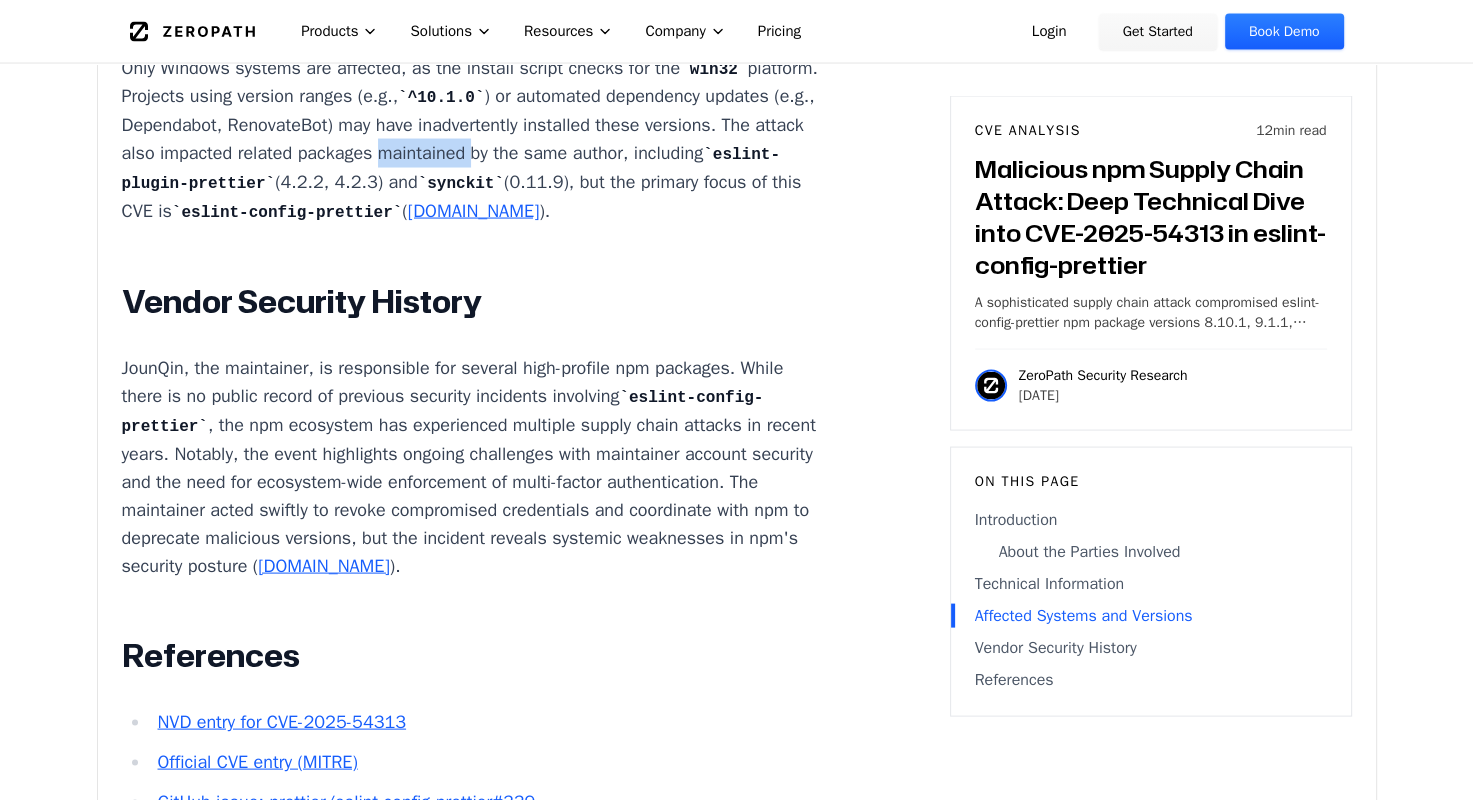 click on "Only Windows systems are affected, as the install script checks for the  win32  platform. Projects using version ranges (e.g.,  ^10.1.0 ) or automated dependency updates (e.g., Dependabot, RenovateBot) may have inadvertently installed these versions. The attack also impacted related packages maintained by the same author, including  eslint-plugin-prettier  (4.2.2, 4.2.3) and  synckit  (0.11.9), but the primary focus of this CVE is  eslint-config-prettier  ( [DOMAIN_NAME] )." at bounding box center (473, 140) 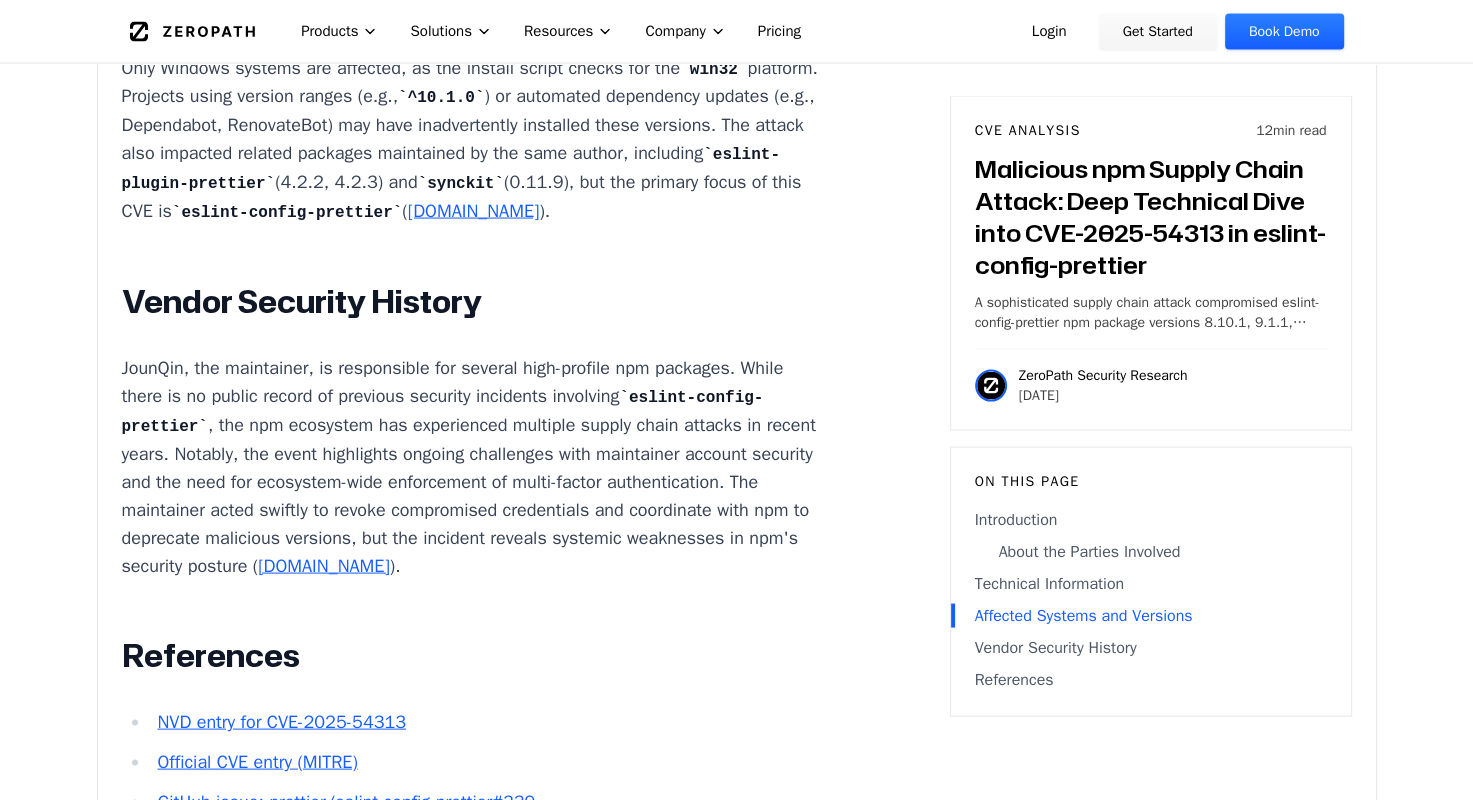 drag, startPoint x: 716, startPoint y: 376, endPoint x: 784, endPoint y: 437, distance: 91.350975 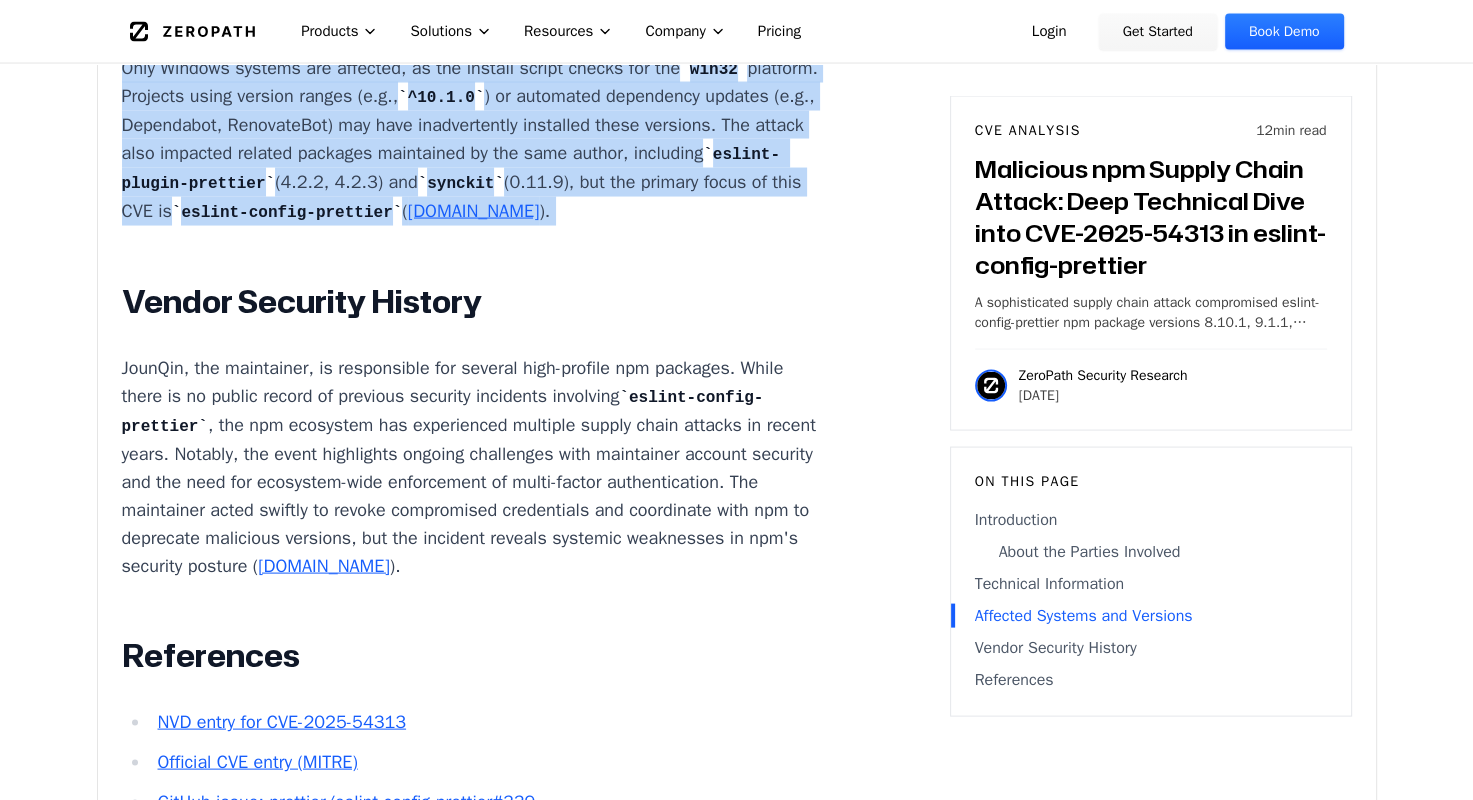 click on "eslint-plugin-prettier" at bounding box center (451, 169) 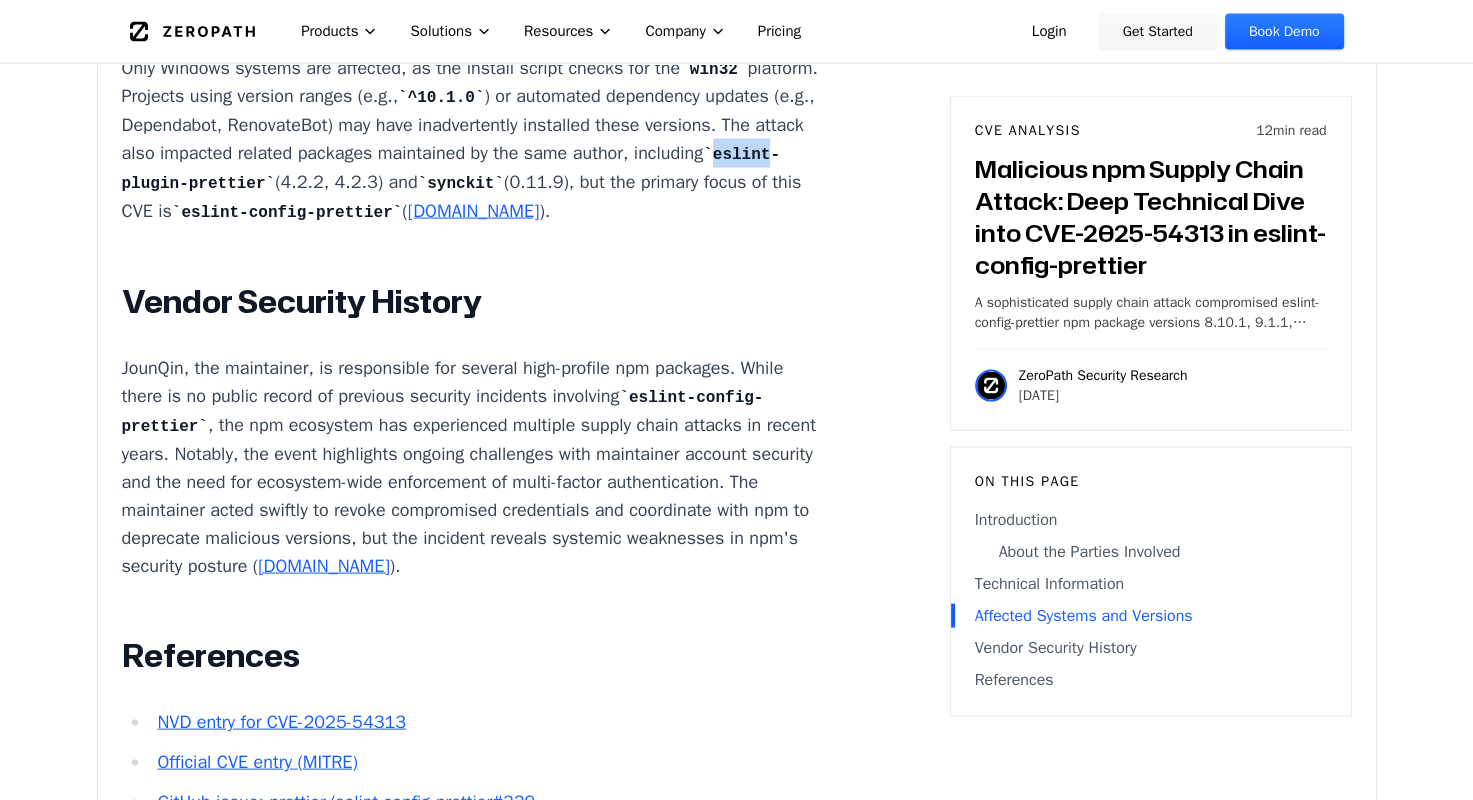 click on "eslint-plugin-prettier" at bounding box center (451, 169) 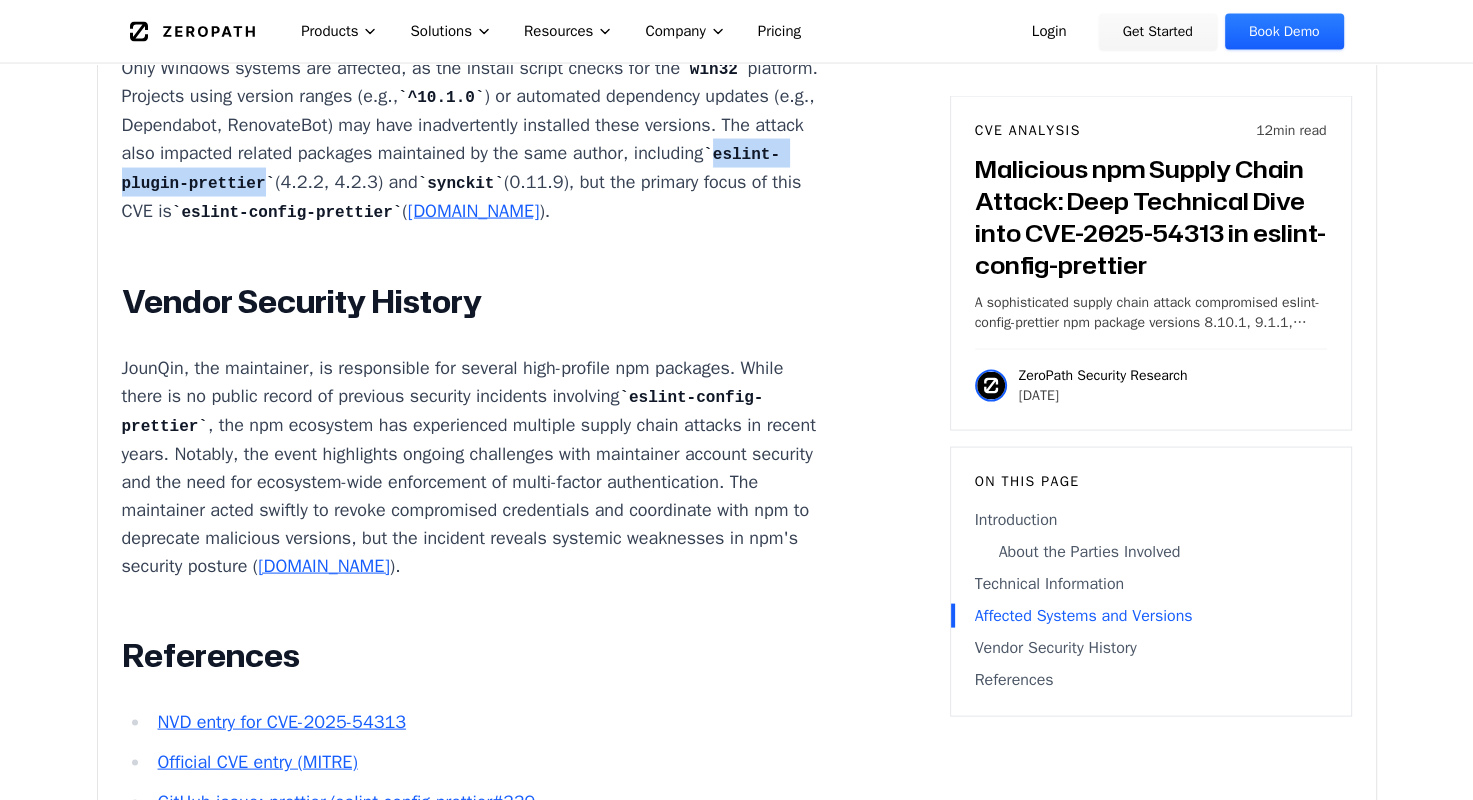 drag, startPoint x: 564, startPoint y: 403, endPoint x: 365, endPoint y: 400, distance: 199.02261 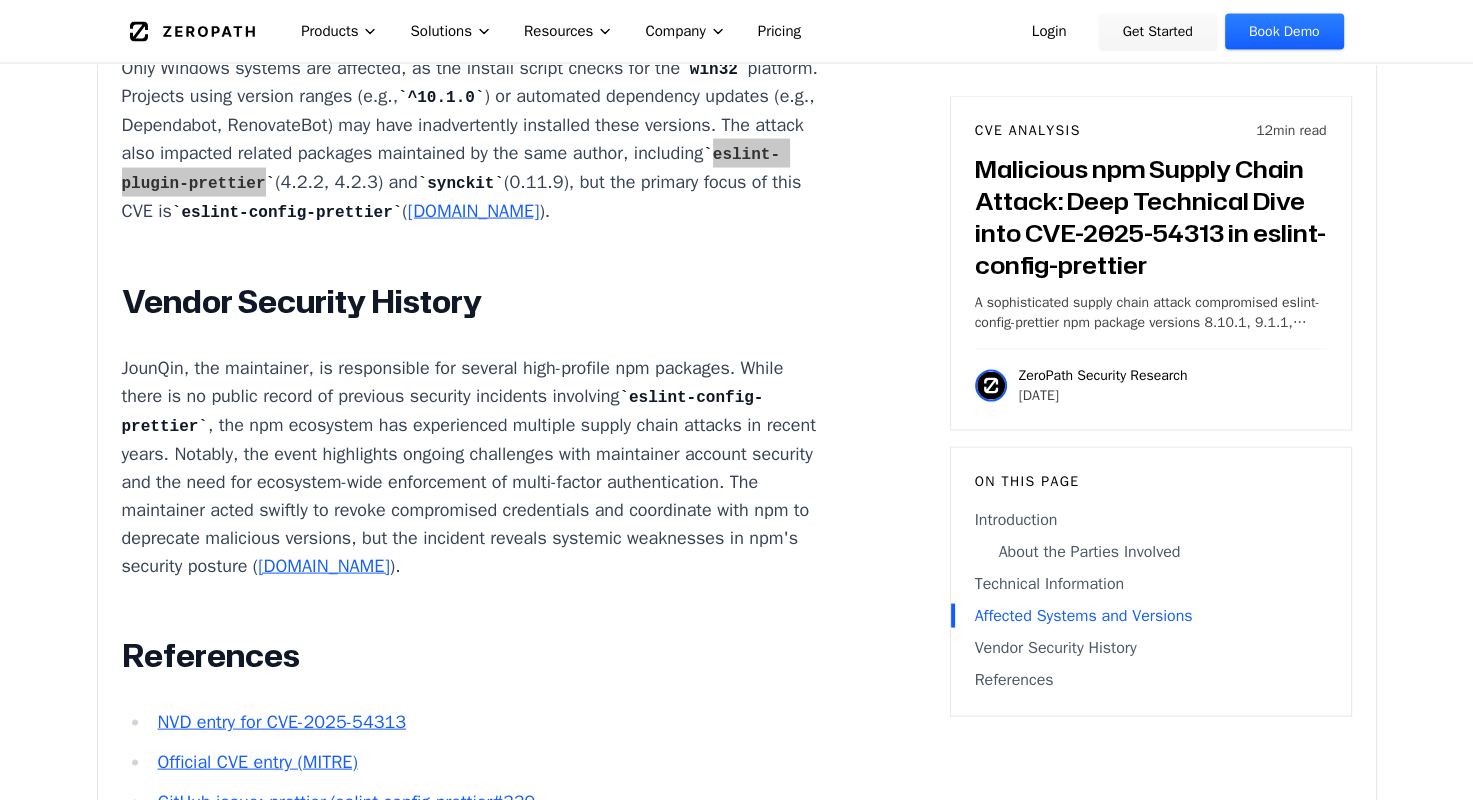 scroll, scrollTop: 3900, scrollLeft: 0, axis: vertical 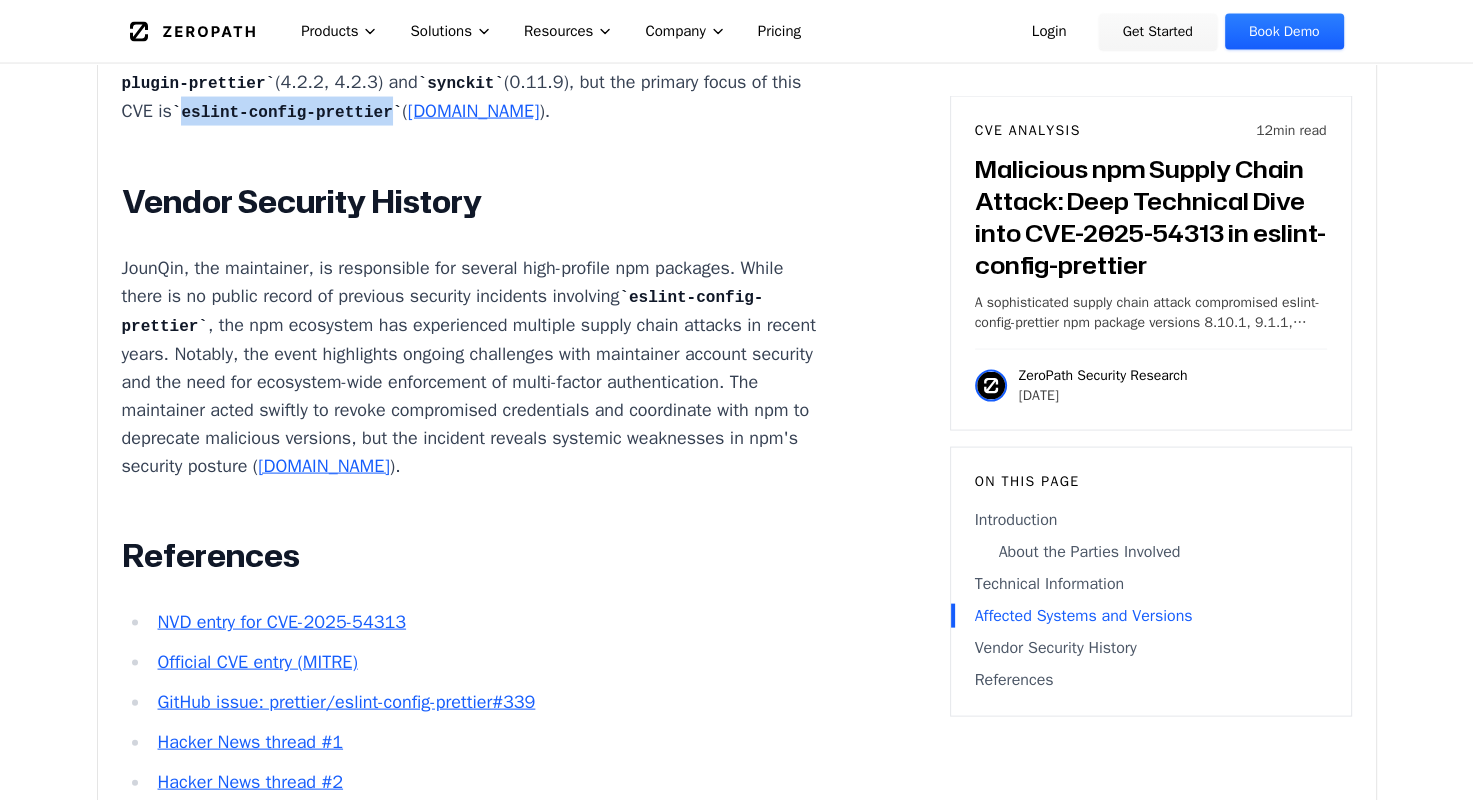 drag, startPoint x: 564, startPoint y: 333, endPoint x: 193, endPoint y: 364, distance: 372.2929 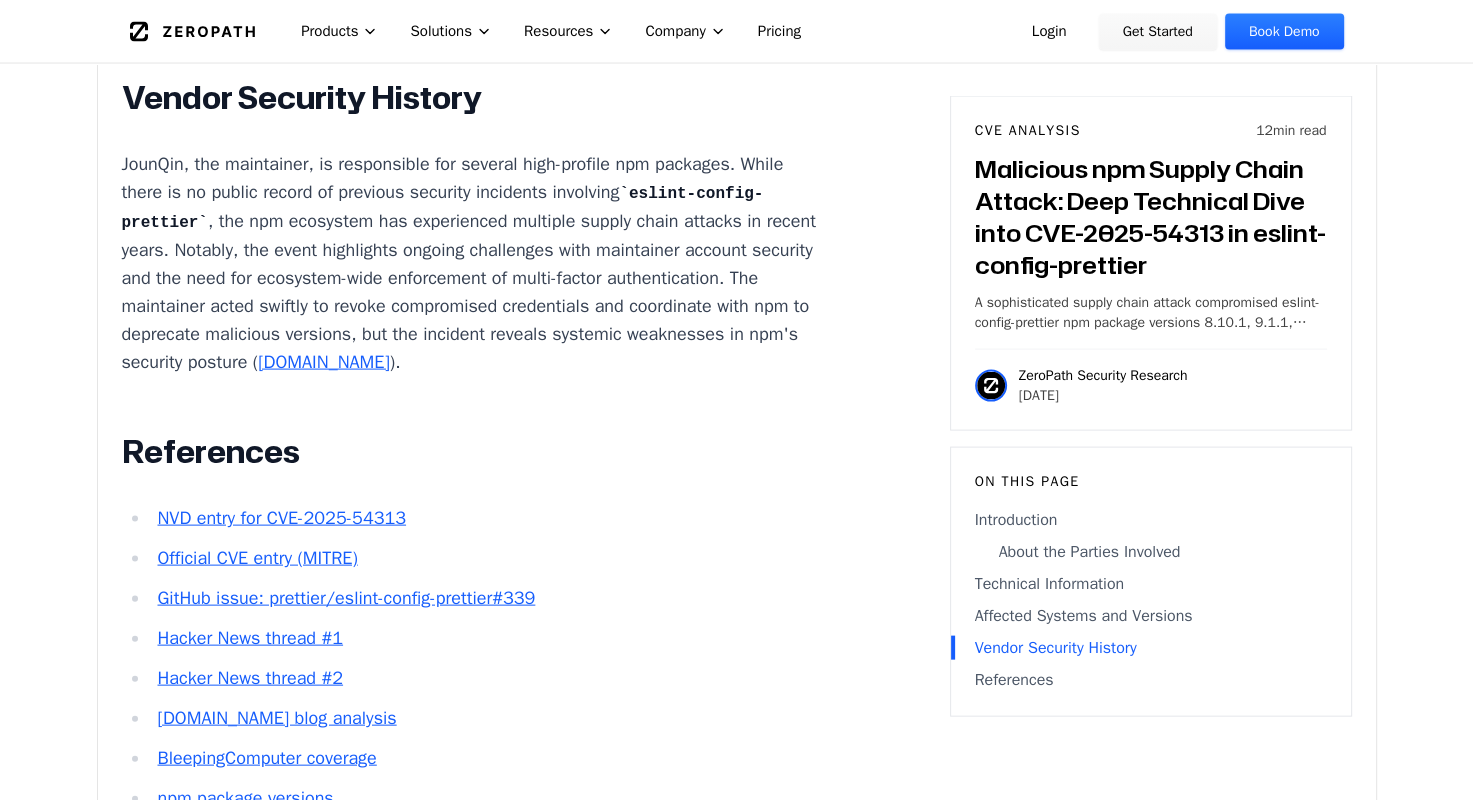 scroll, scrollTop: 4100, scrollLeft: 0, axis: vertical 